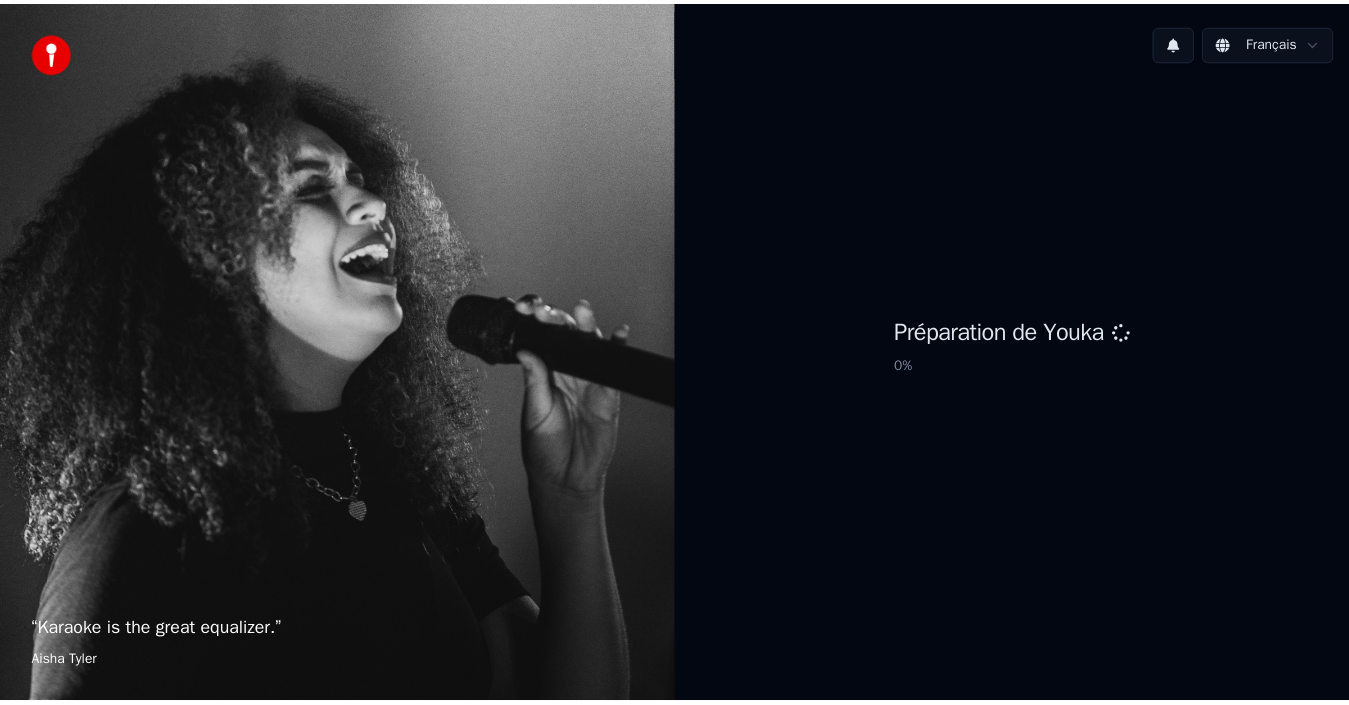 scroll, scrollTop: 0, scrollLeft: 0, axis: both 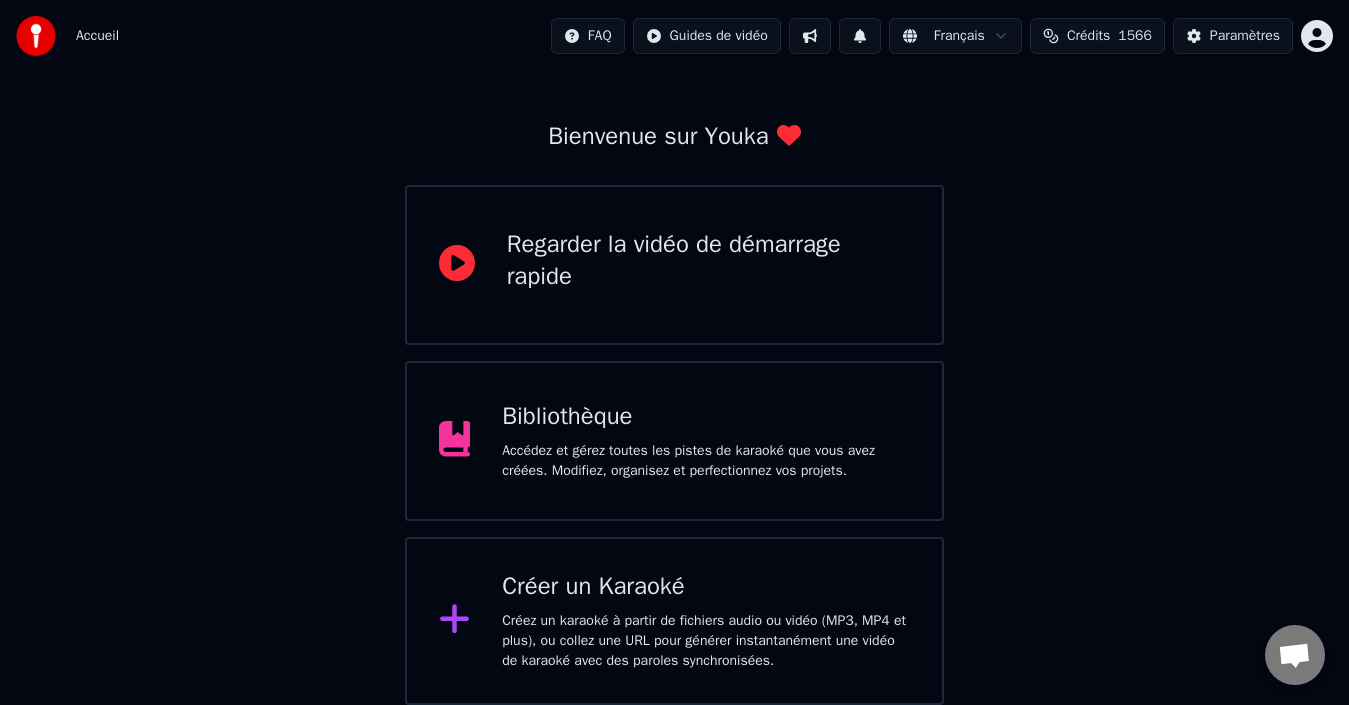click on "Accédez et gérez toutes les pistes de karaoké que vous avez créées. Modifiez, organisez et perfectionnez vos projets." at bounding box center (706, 461) 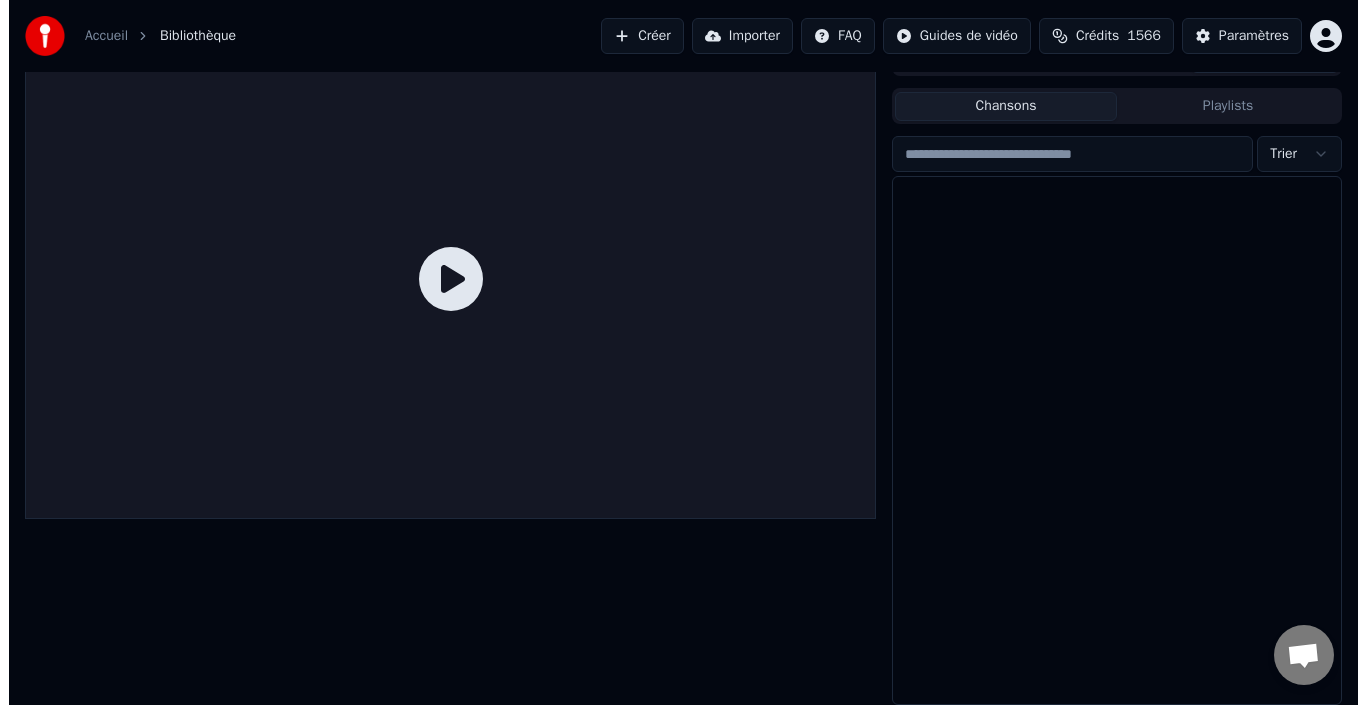 scroll, scrollTop: 32, scrollLeft: 0, axis: vertical 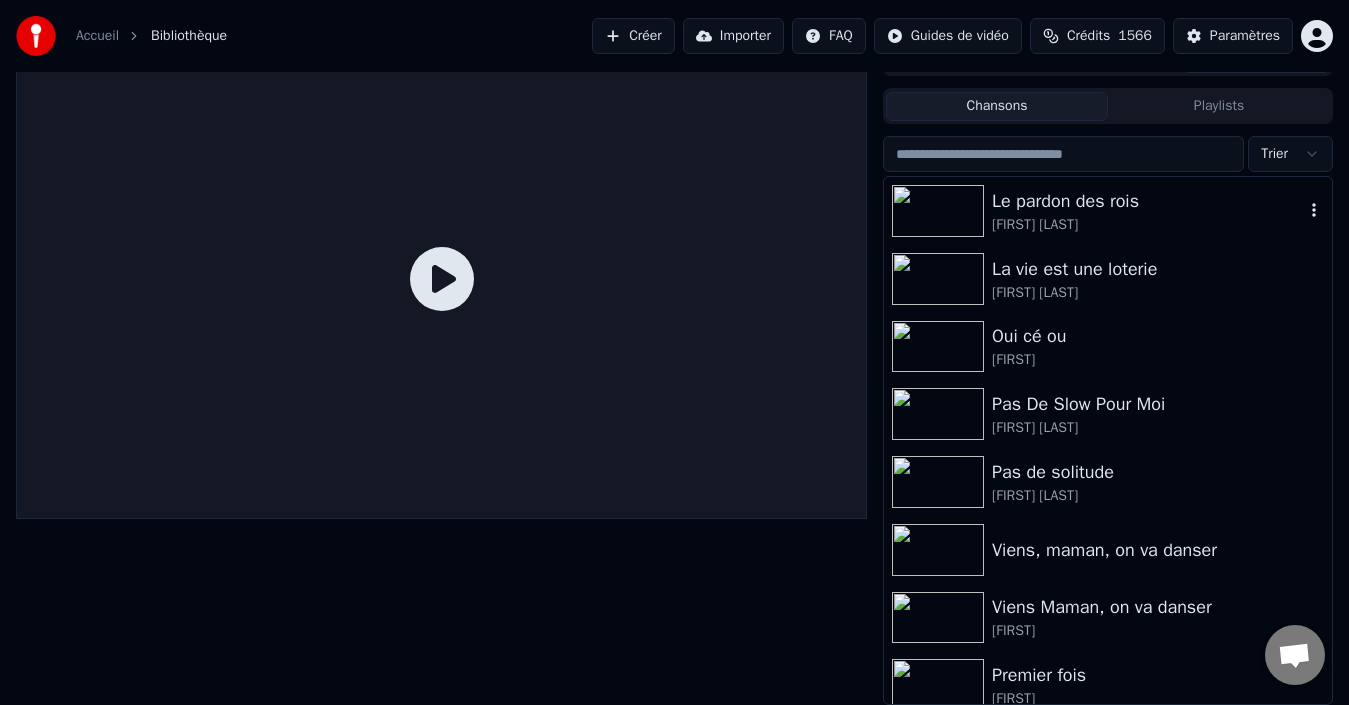 click on "Le pardon des rois" at bounding box center [1148, 201] 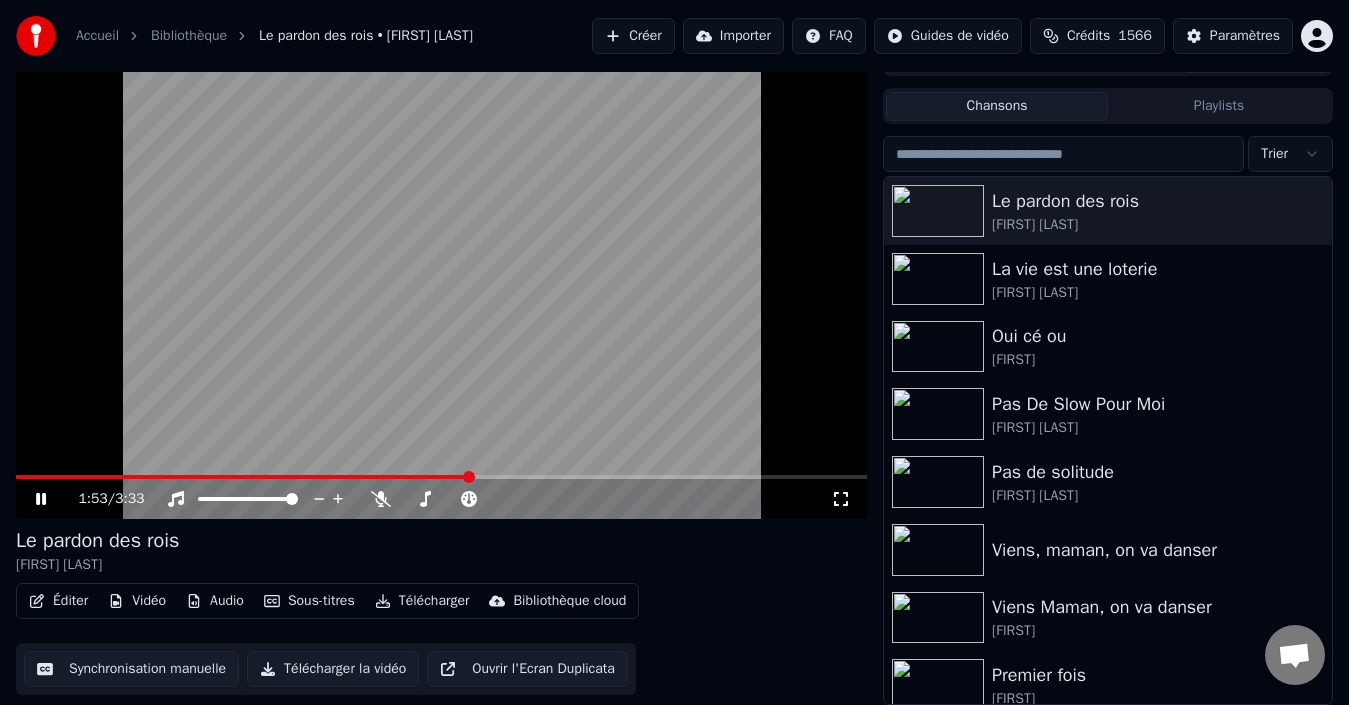 click 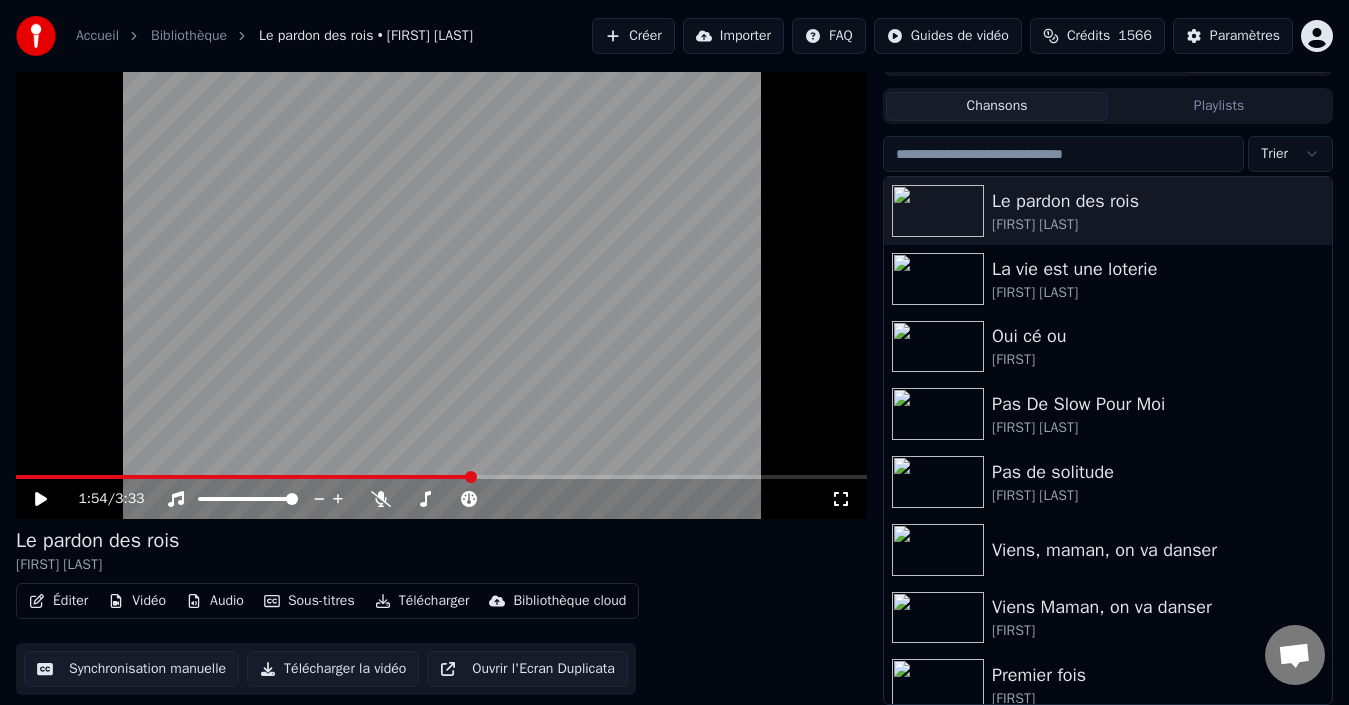 click on "Éditer" at bounding box center [58, 601] 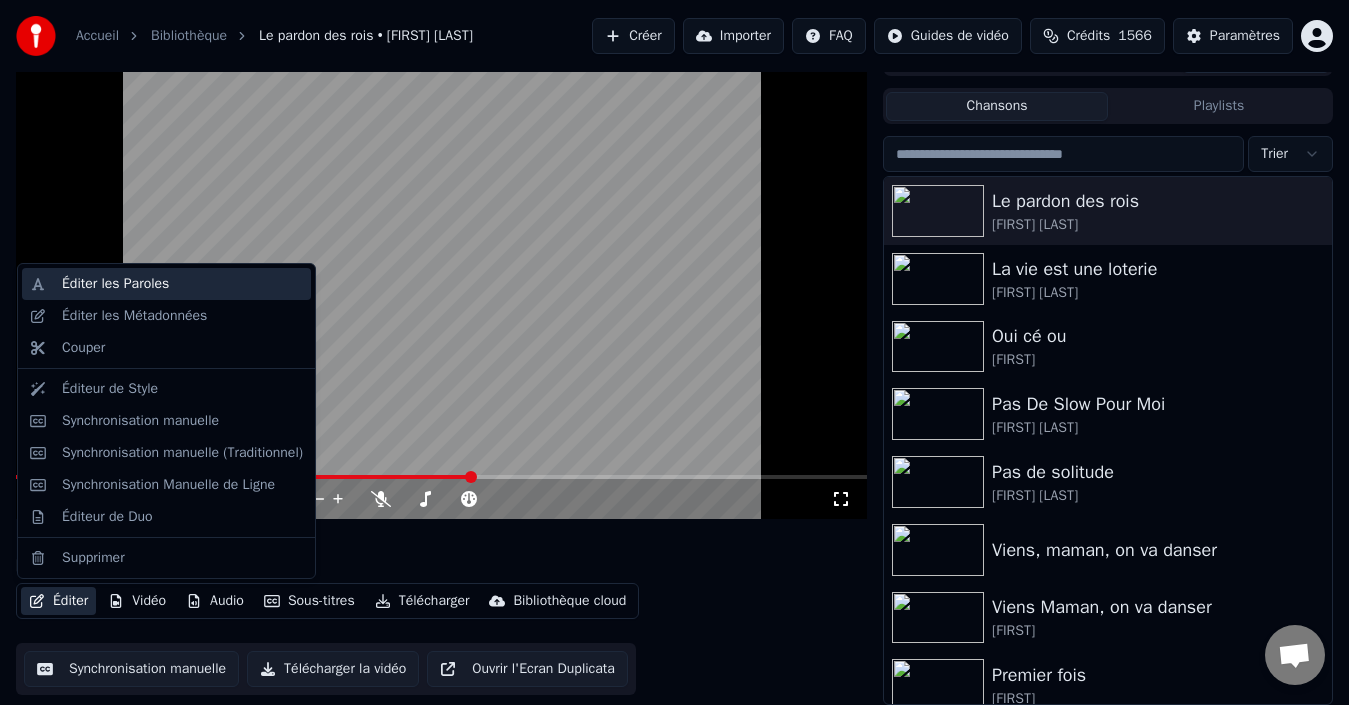 click on "Éditer les Paroles" at bounding box center [182, 284] 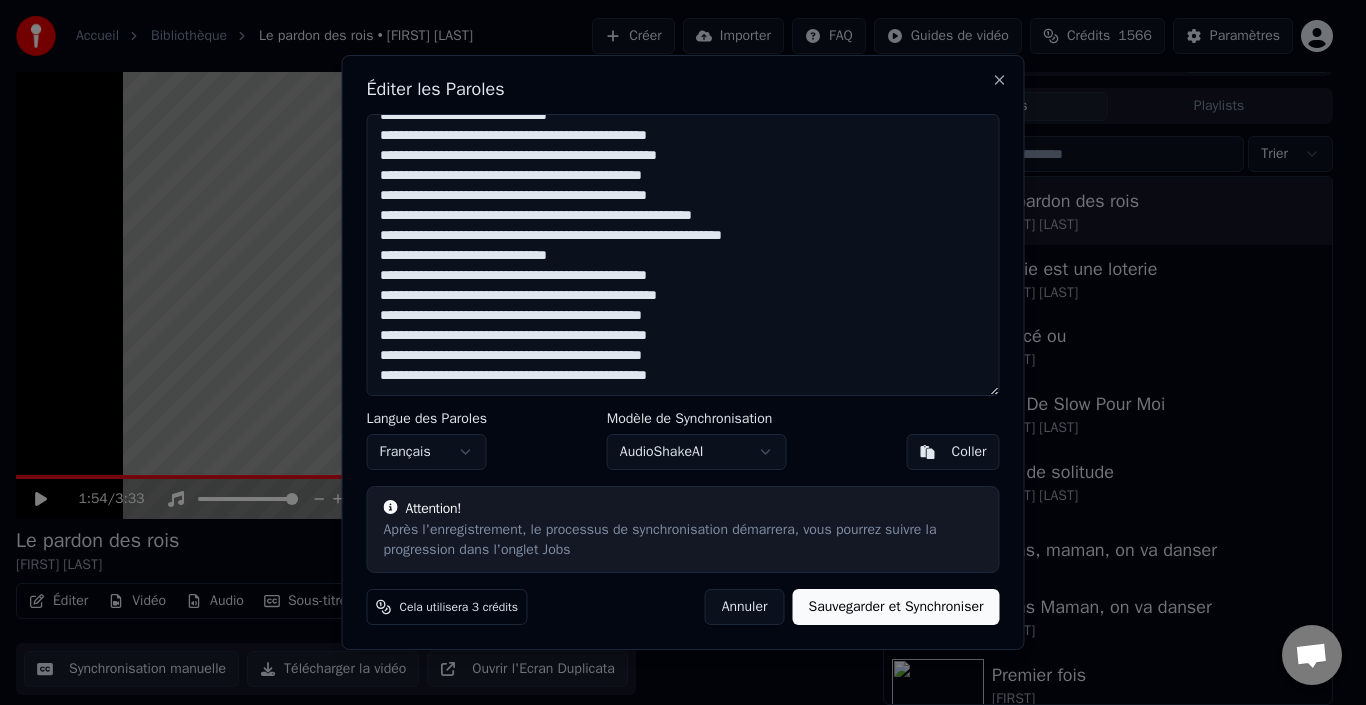 scroll, scrollTop: 0, scrollLeft: 0, axis: both 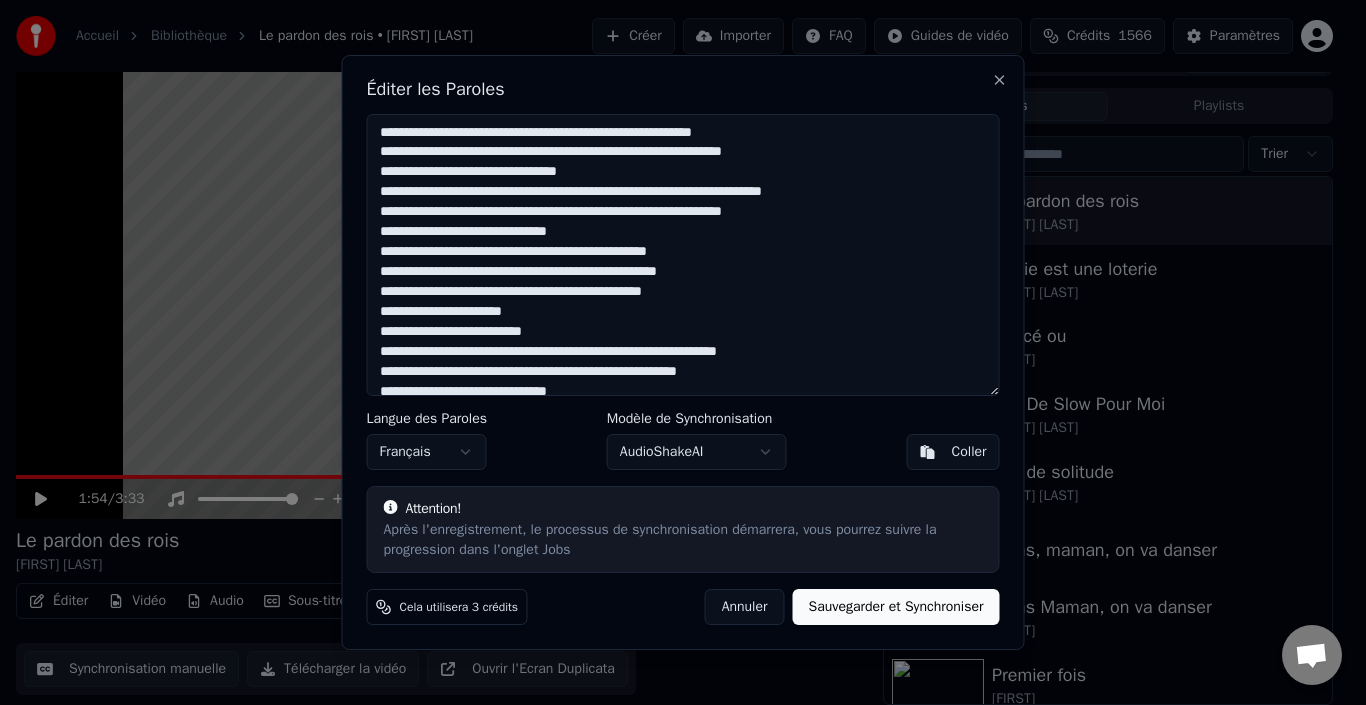 click on "Sauvegarder et Synchroniser" at bounding box center (895, 607) 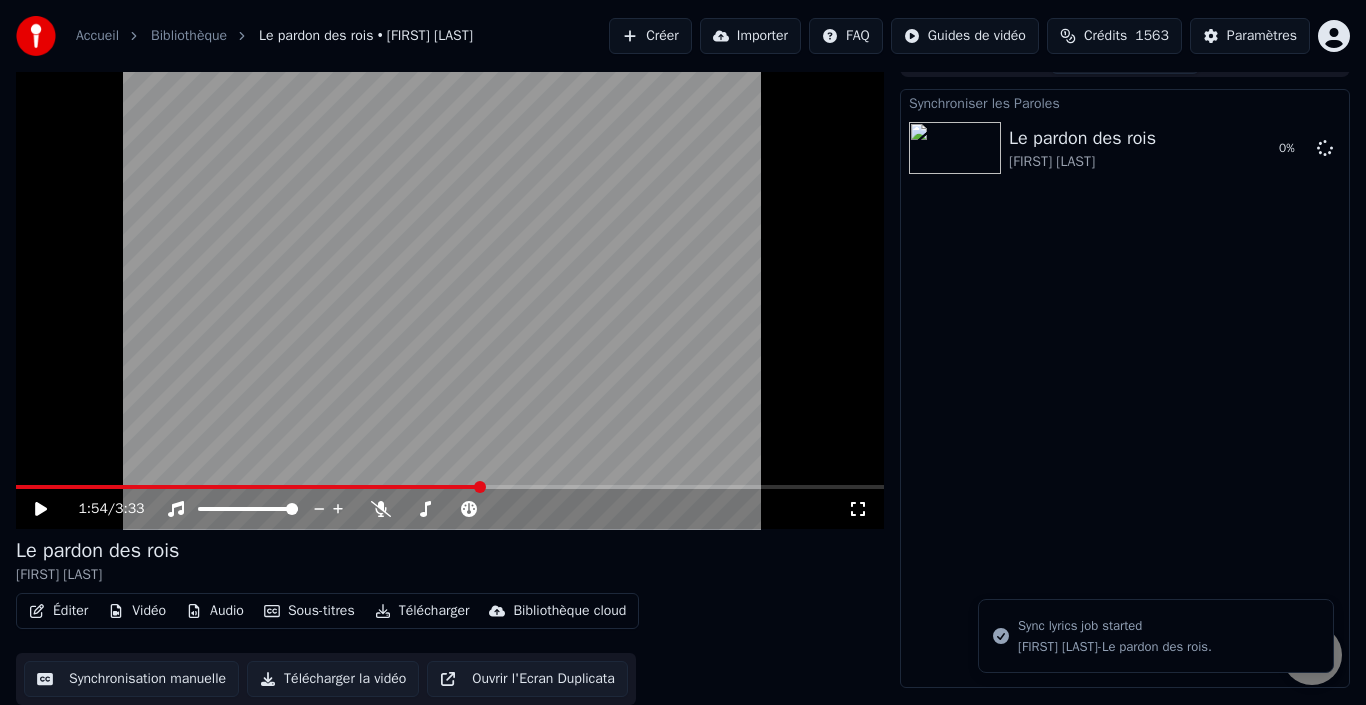 scroll, scrollTop: 22, scrollLeft: 0, axis: vertical 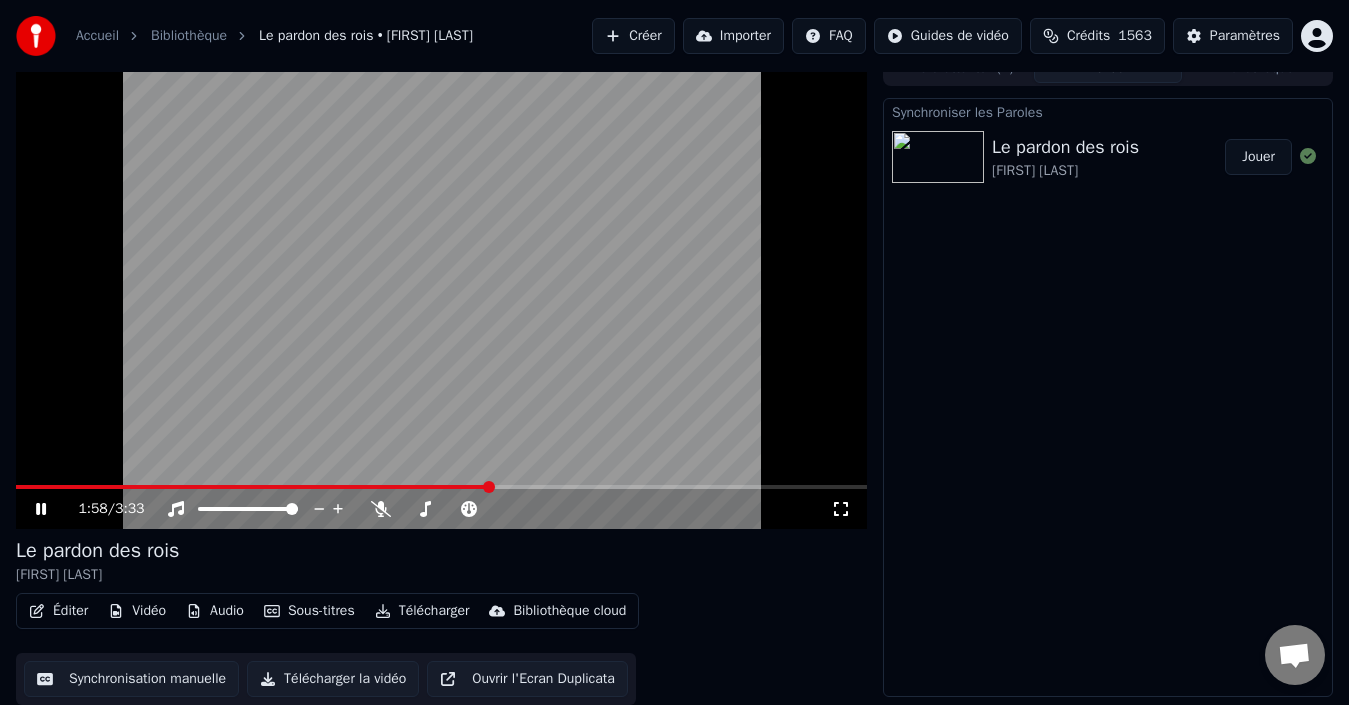 click at bounding box center [253, 487] 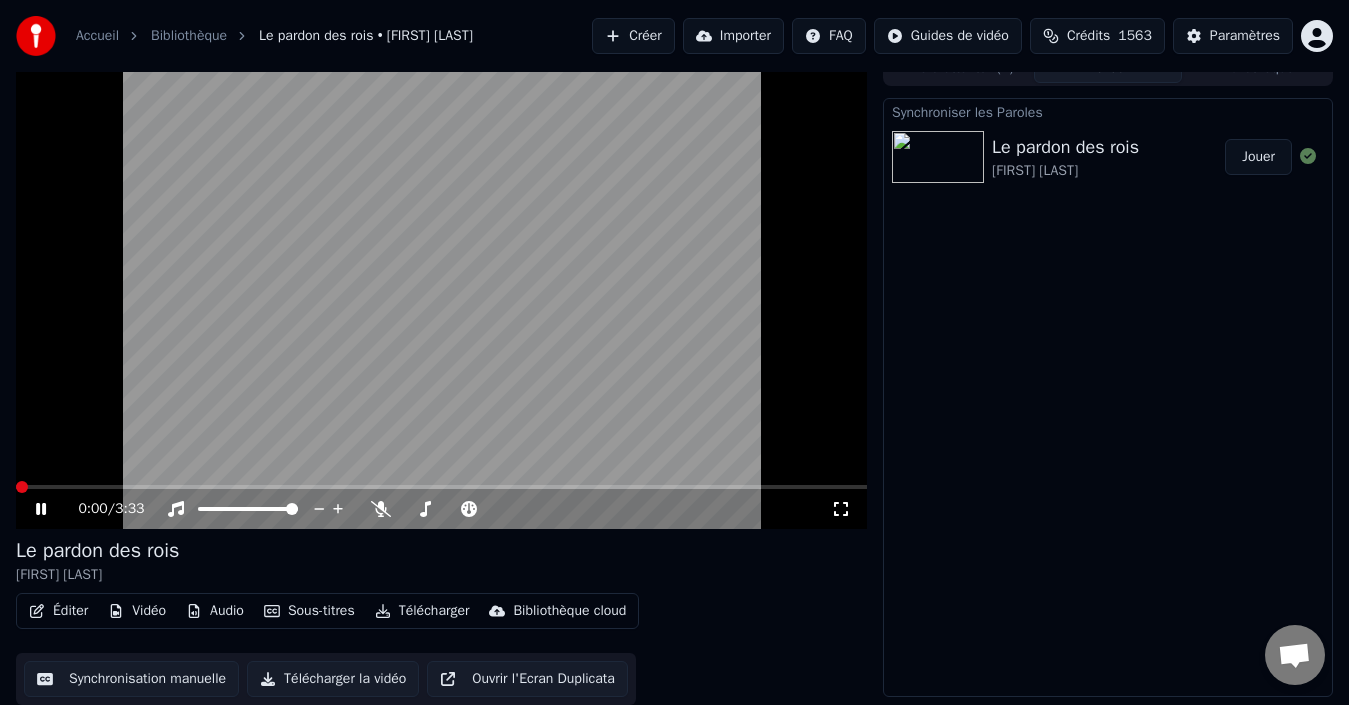 click on "Jouer" at bounding box center (1258, 157) 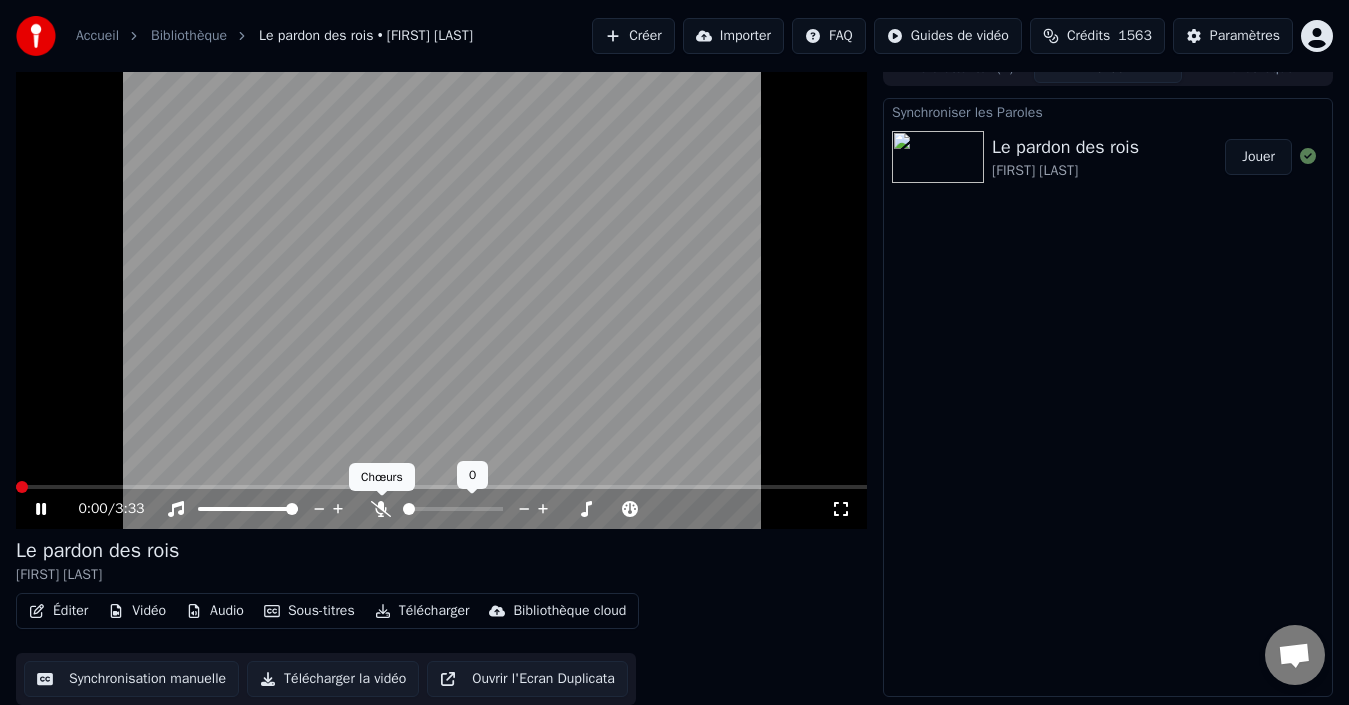 click 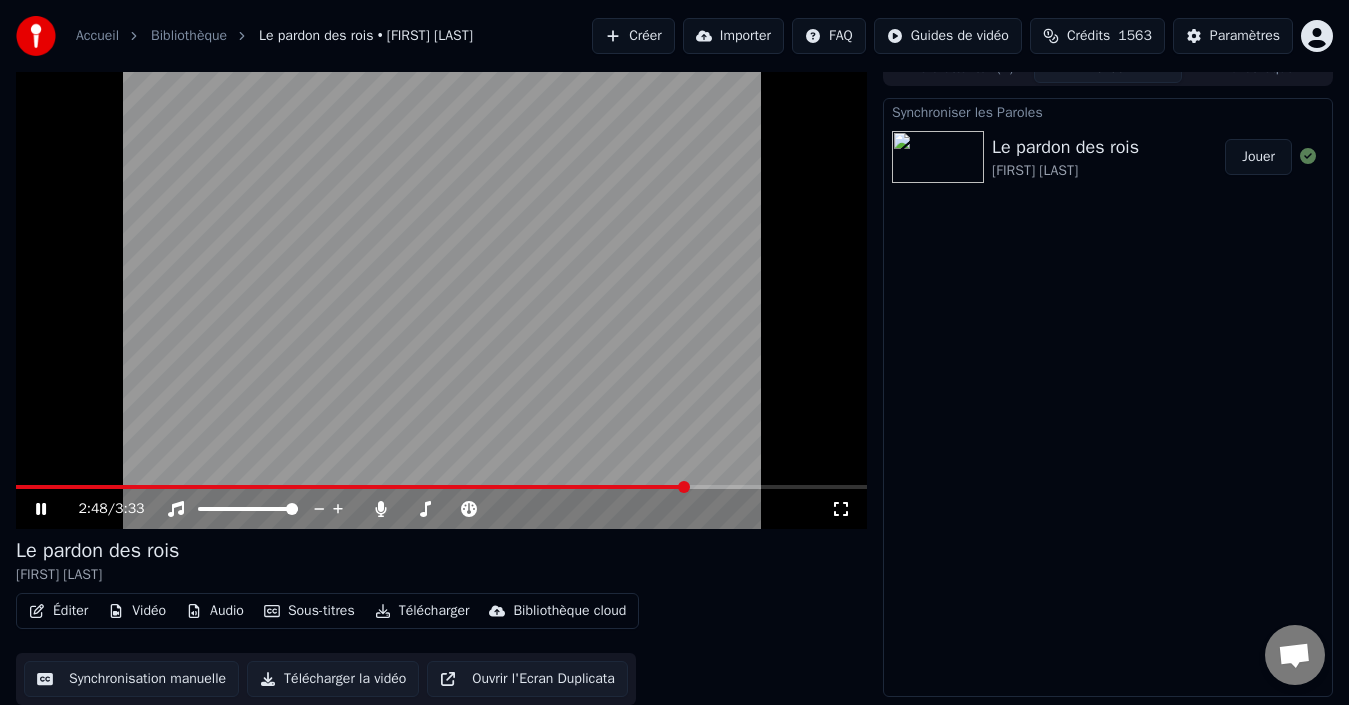 drag, startPoint x: 42, startPoint y: 507, endPoint x: 429, endPoint y: 527, distance: 387.51645 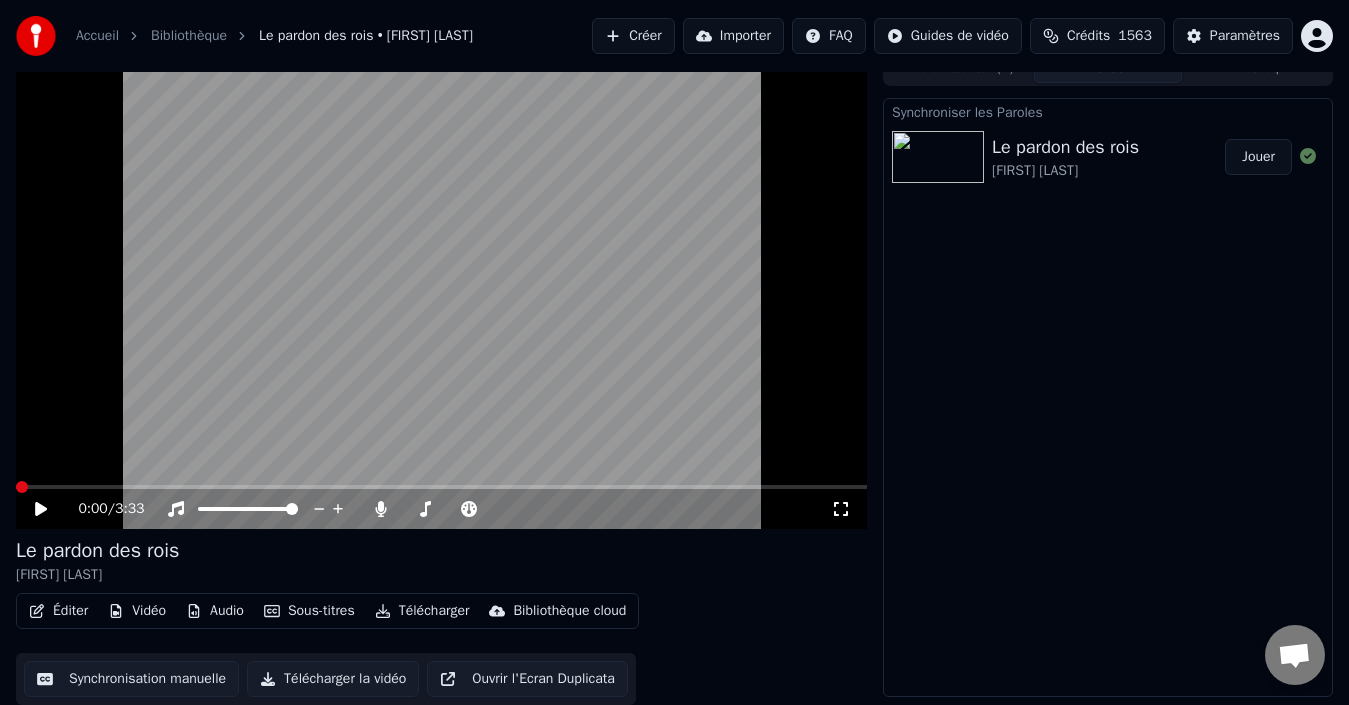 click at bounding box center [16, 487] 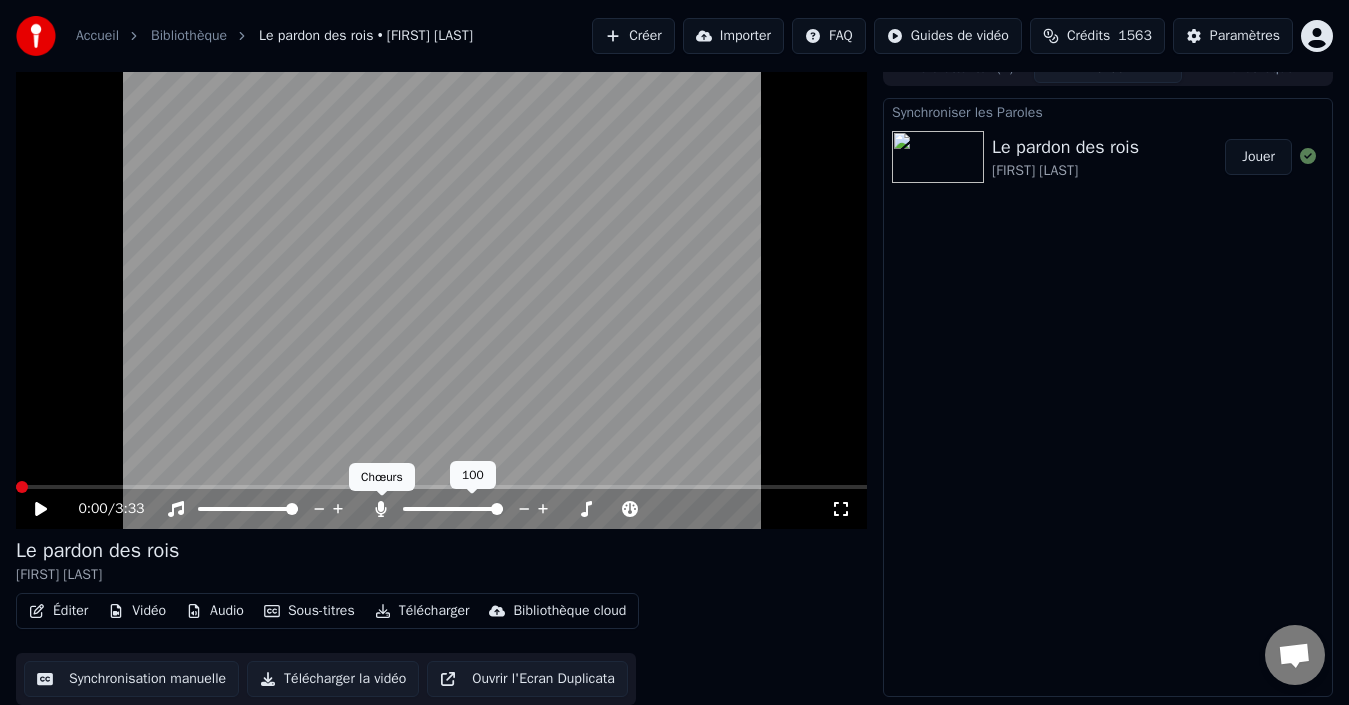 click 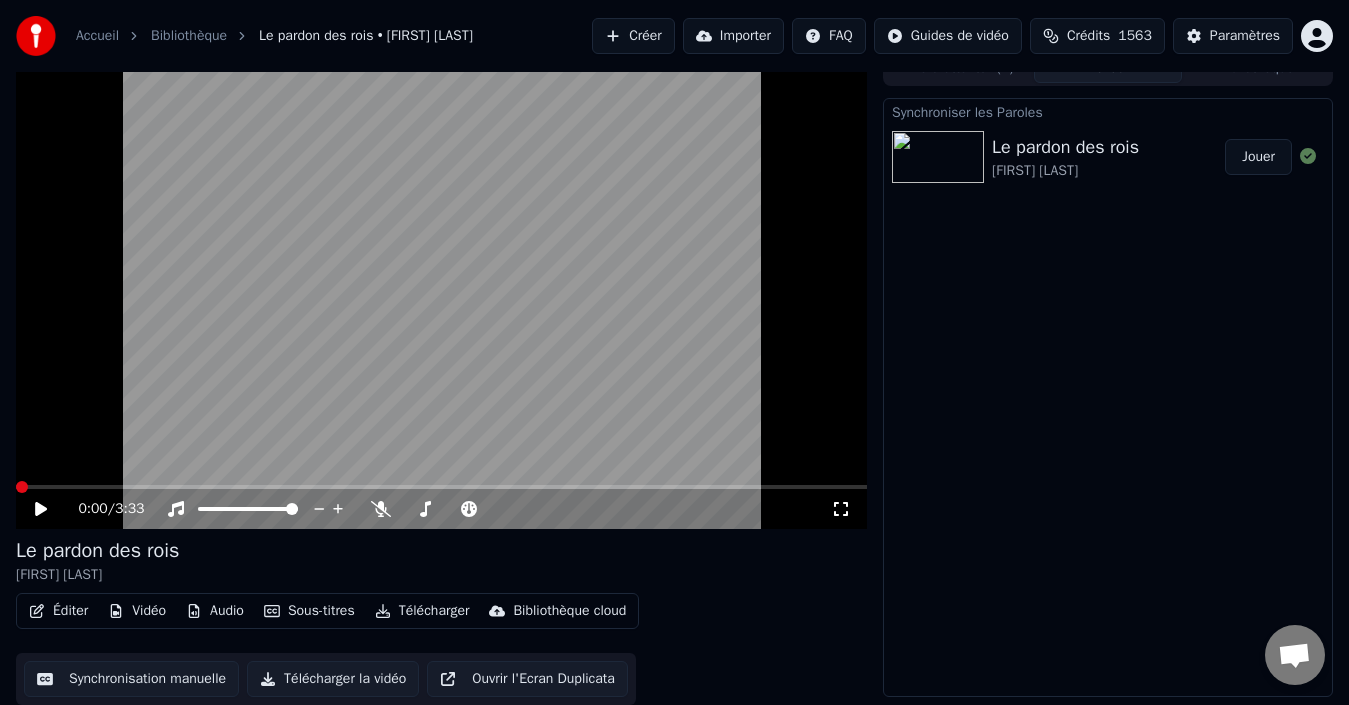 click on "Télécharger" at bounding box center [422, 611] 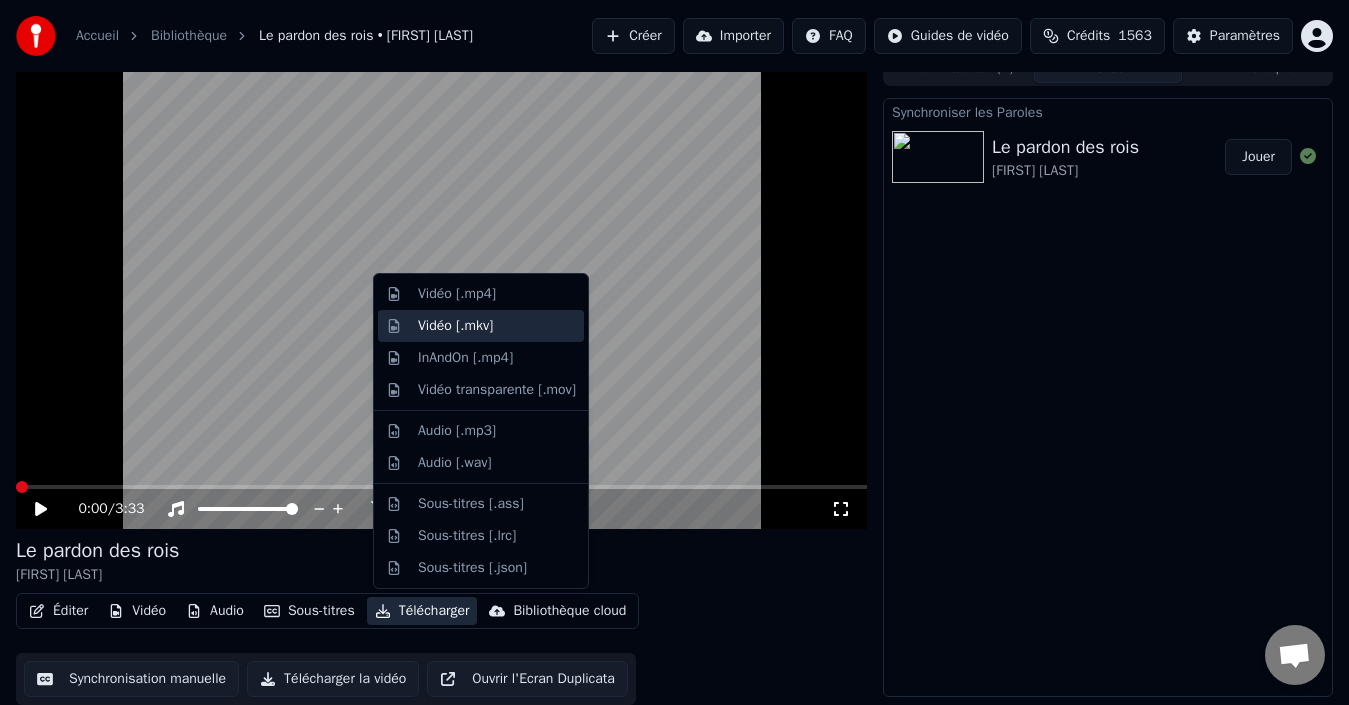 click on "Vidéo [.mkv]" at bounding box center (455, 326) 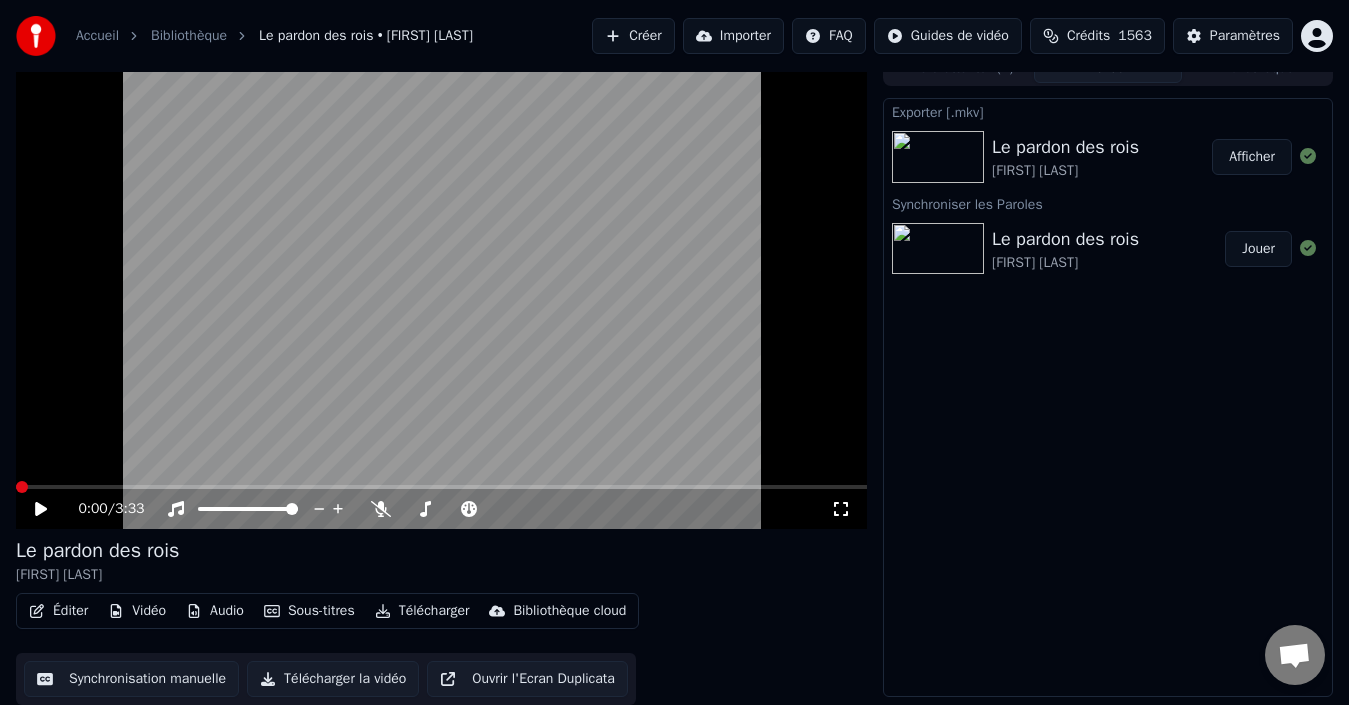 click on "Éditer" at bounding box center [58, 611] 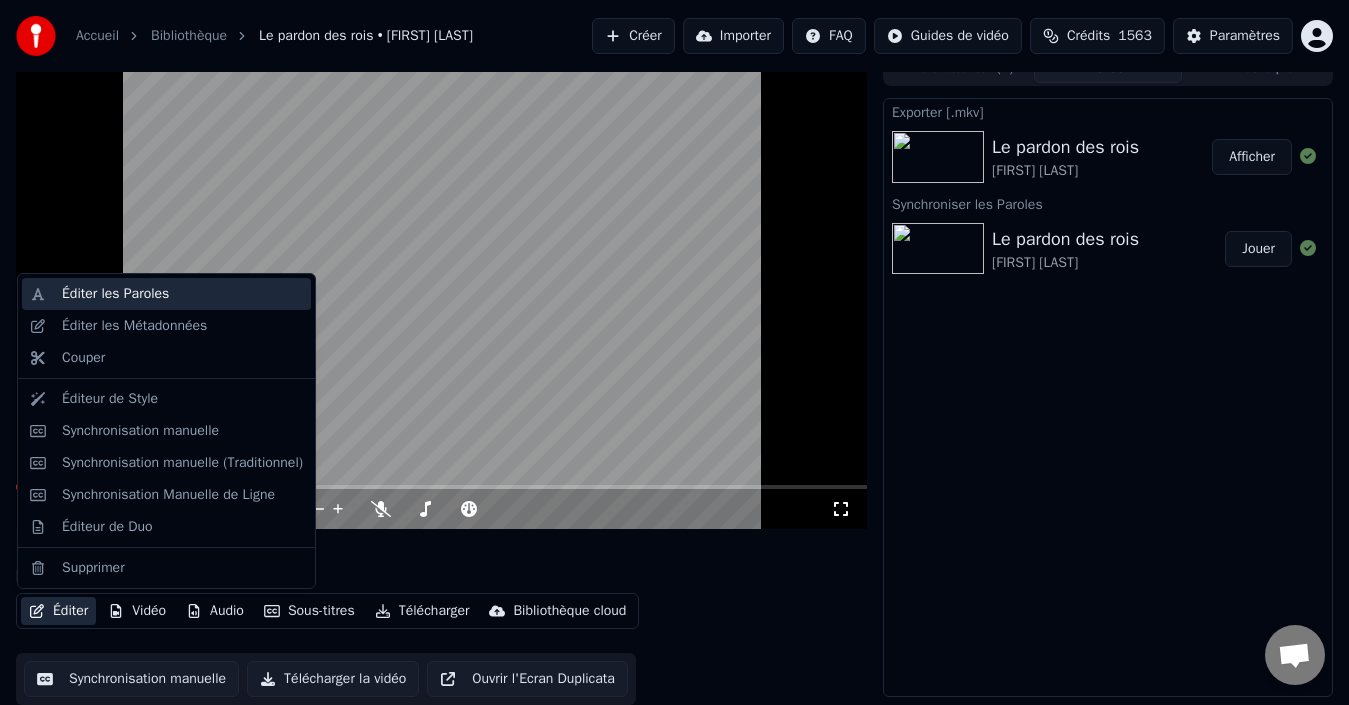 click on "Éditer les Paroles" at bounding box center (182, 294) 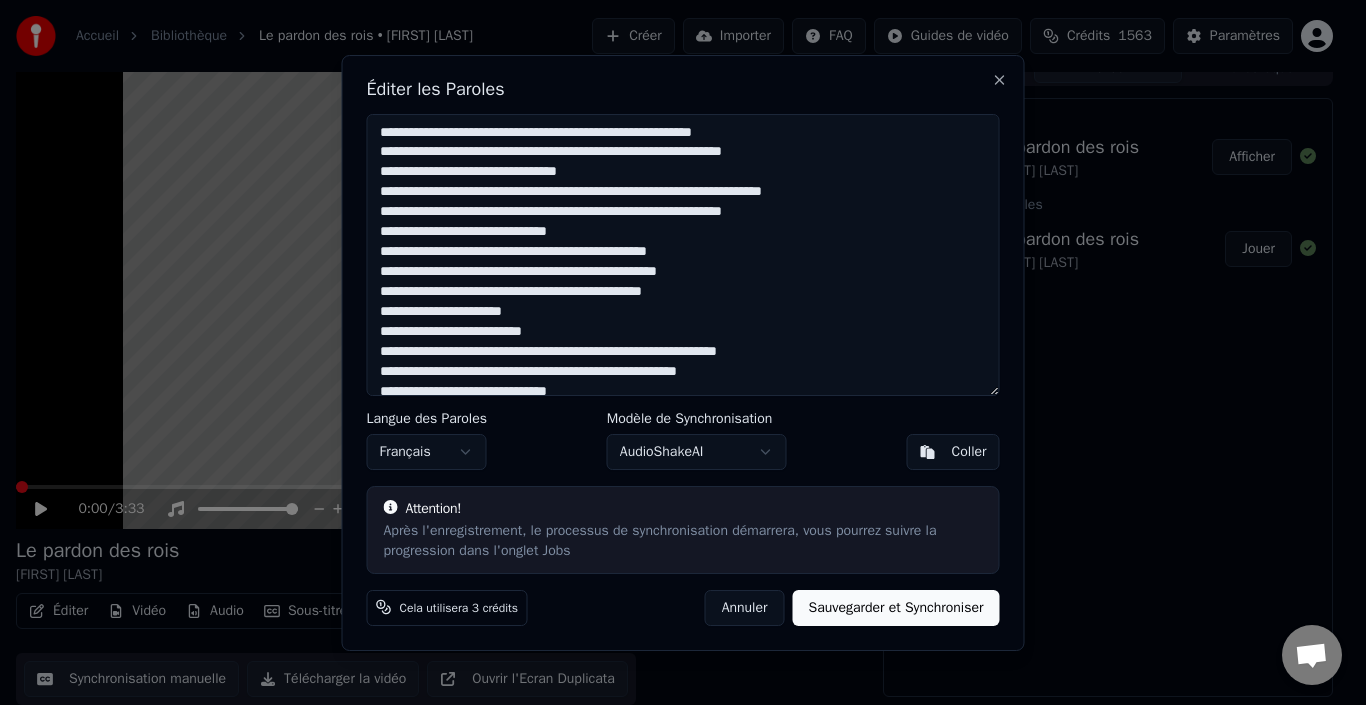 click at bounding box center [683, 255] 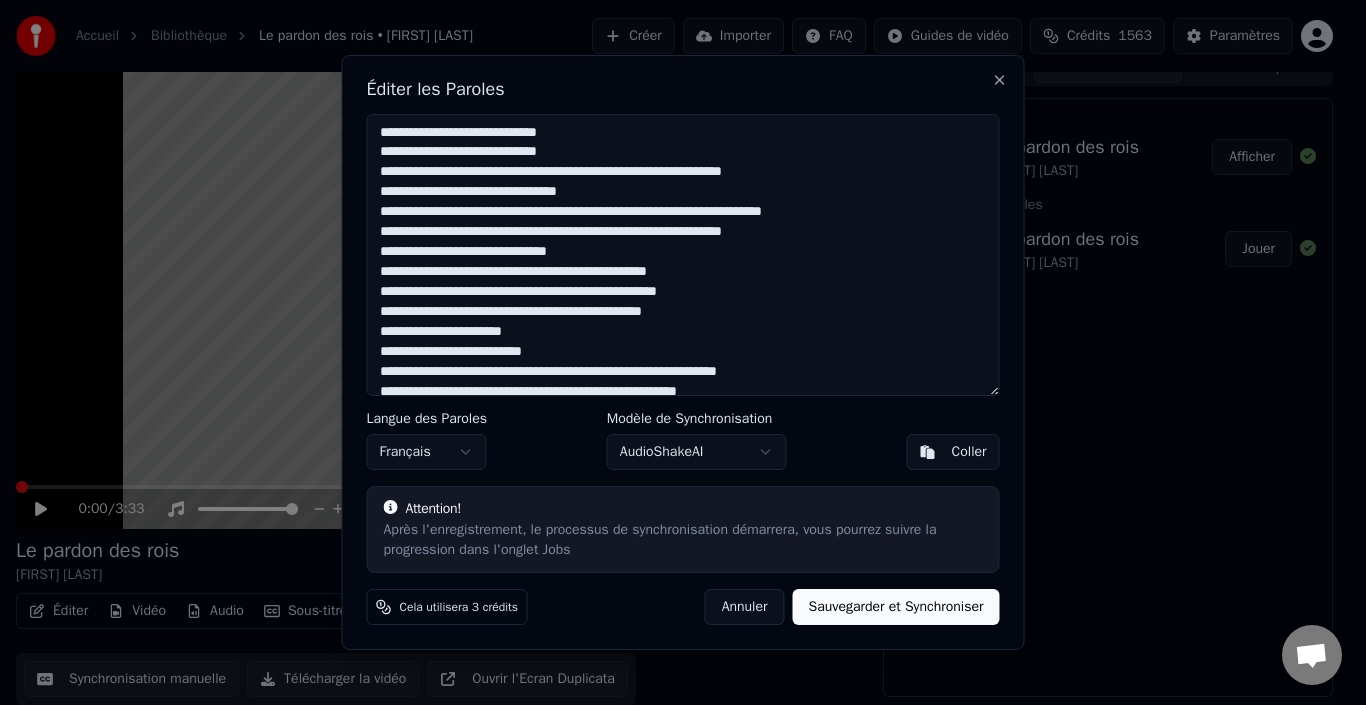 click at bounding box center [683, 255] 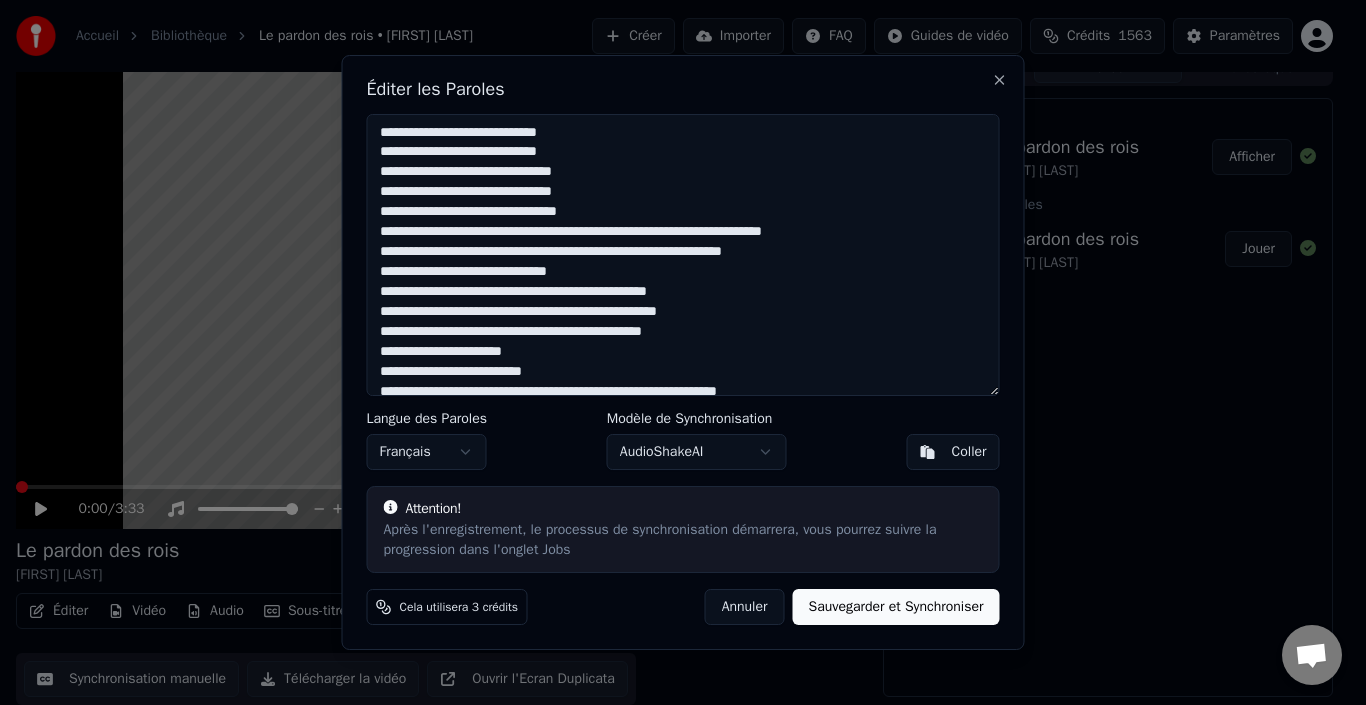 click at bounding box center (683, 255) 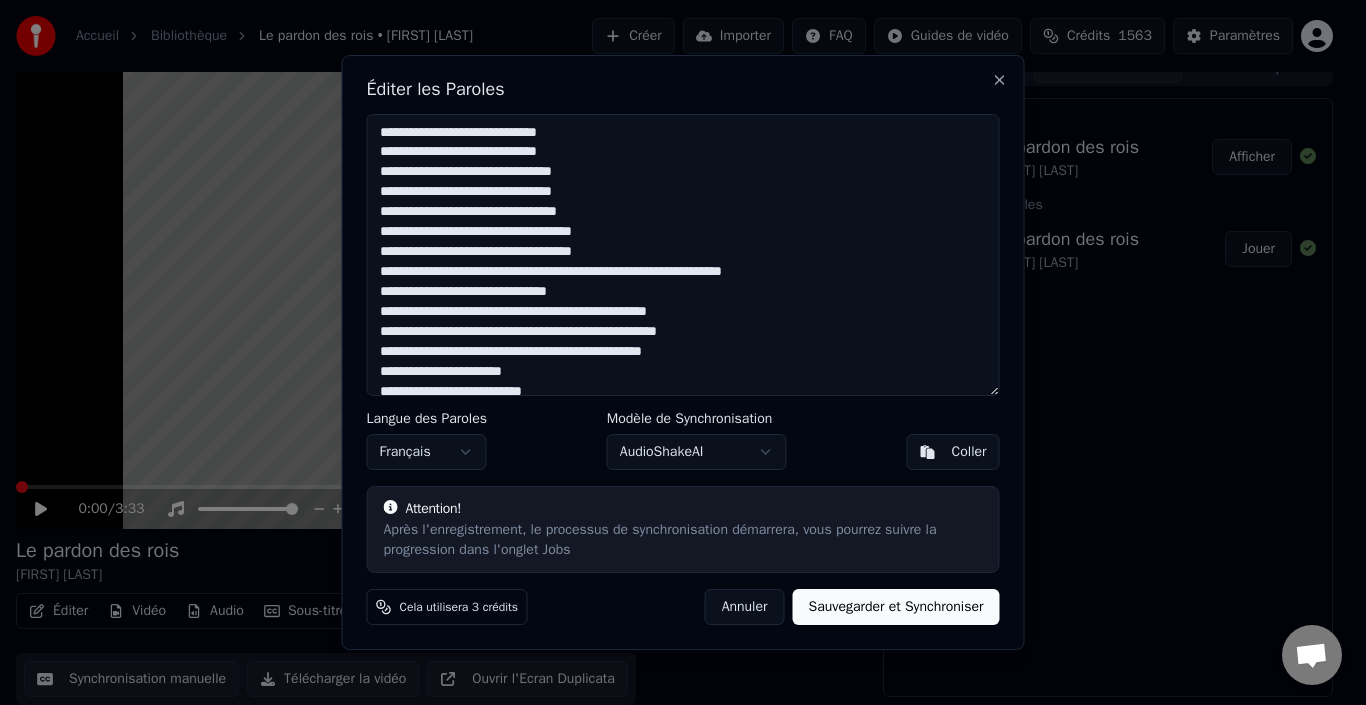 click at bounding box center (683, 255) 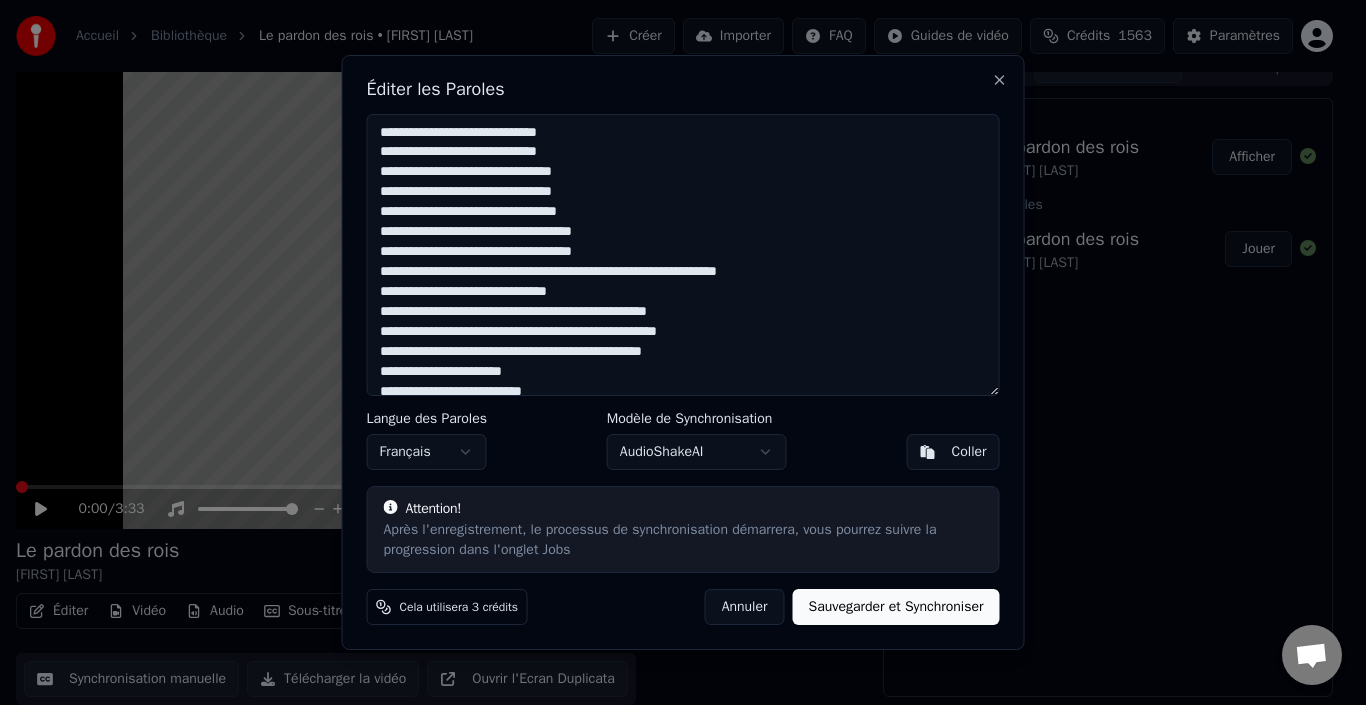 click at bounding box center (683, 255) 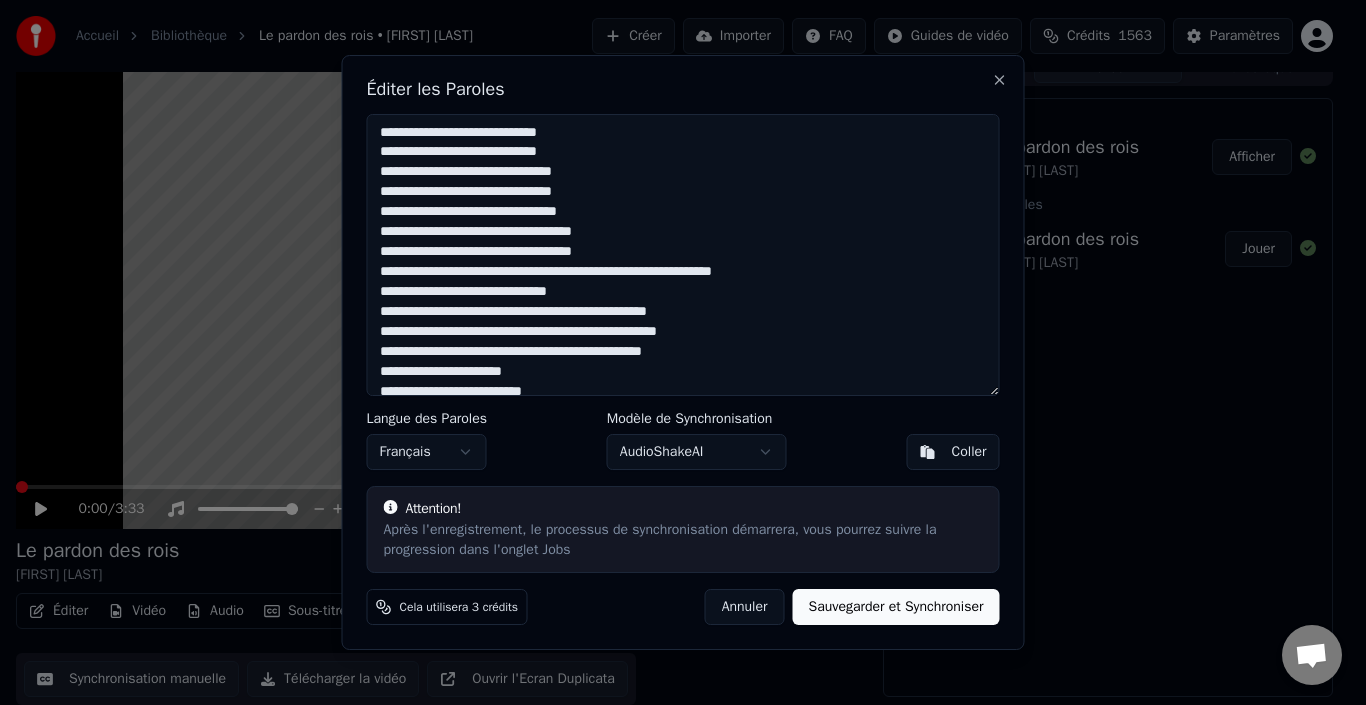 click at bounding box center (683, 255) 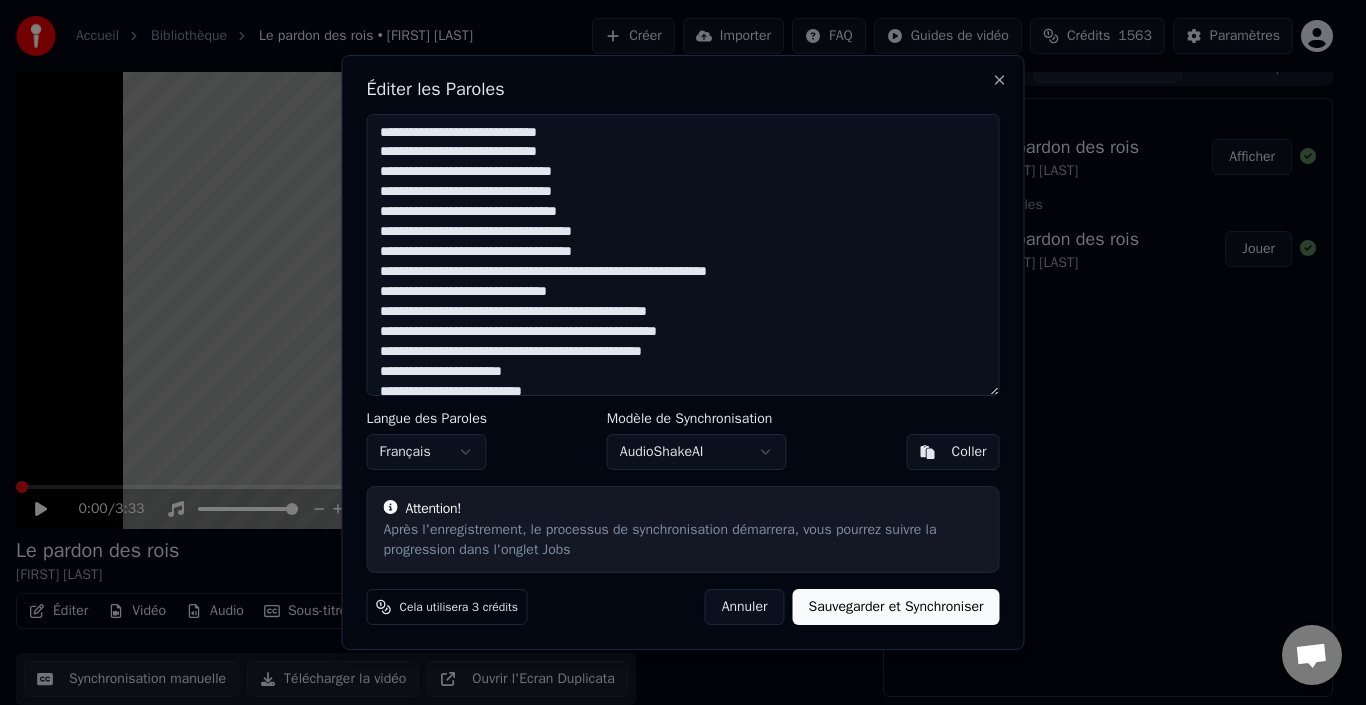 click at bounding box center [683, 255] 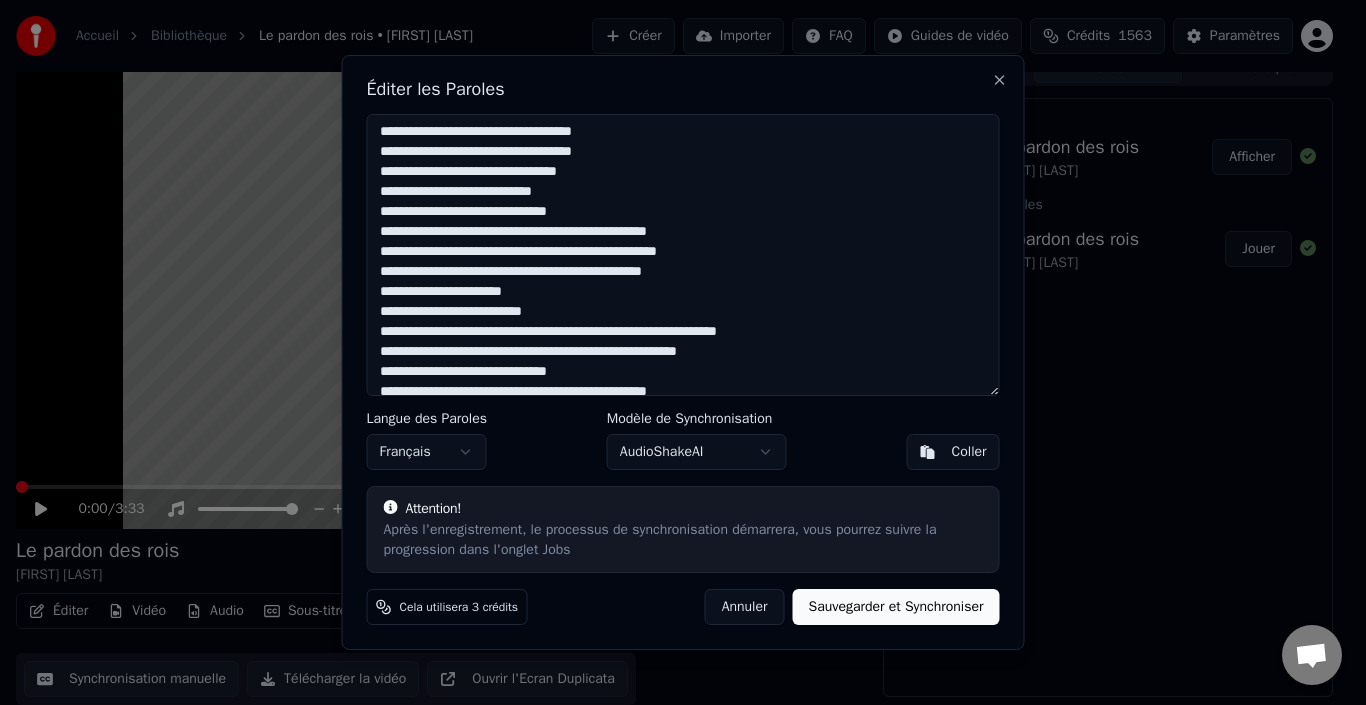 scroll, scrollTop: 200, scrollLeft: 0, axis: vertical 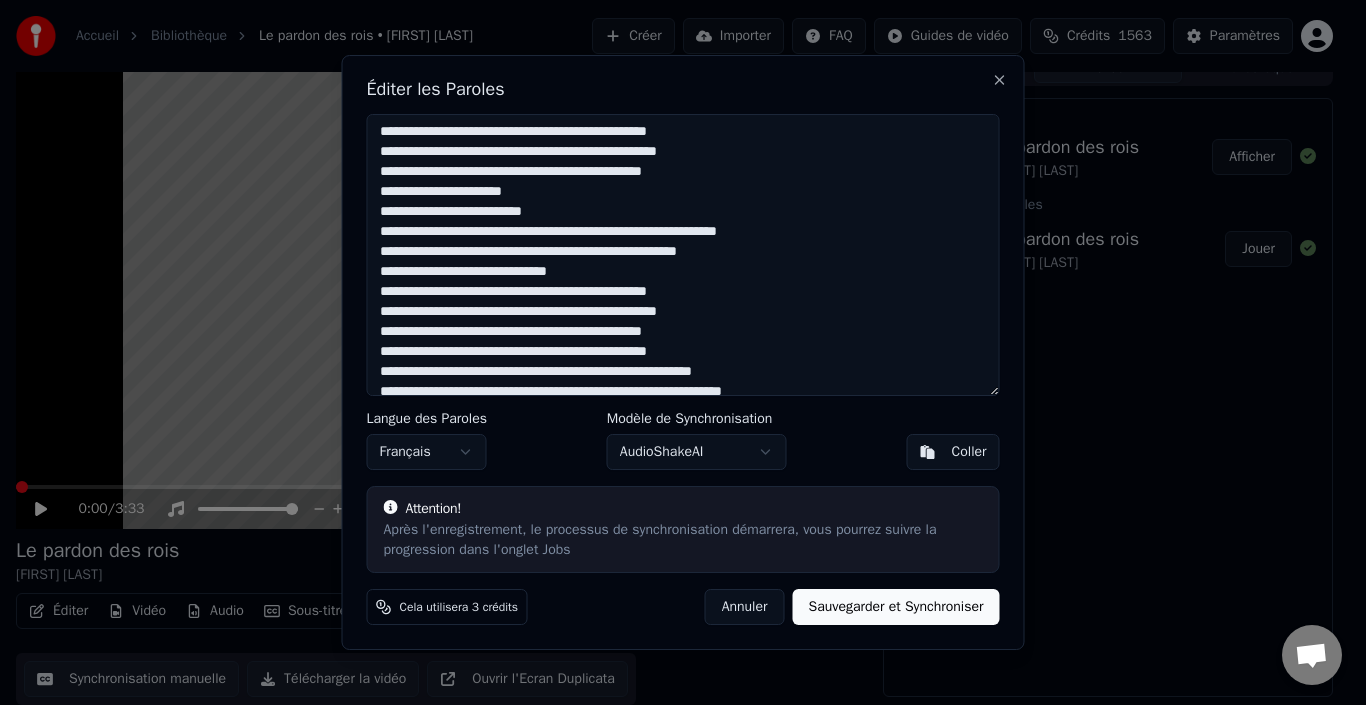 click at bounding box center [683, 255] 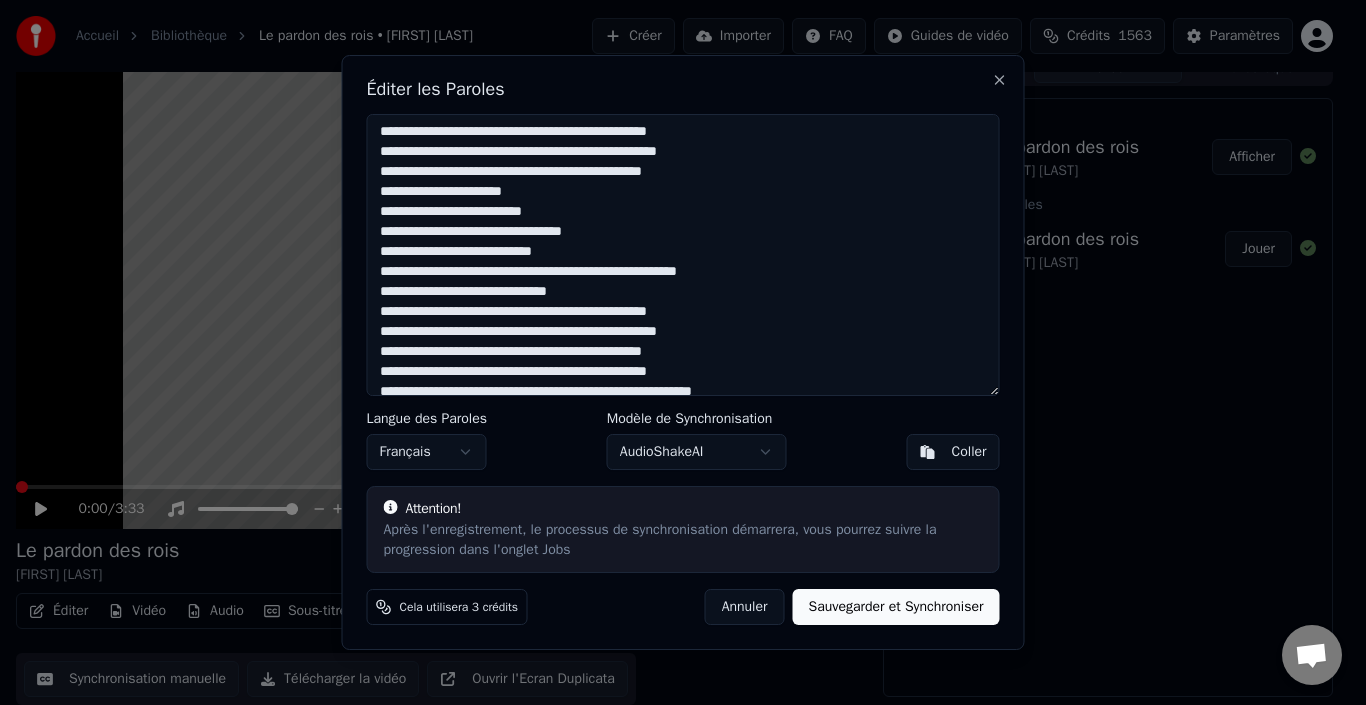 scroll, scrollTop: 327, scrollLeft: 0, axis: vertical 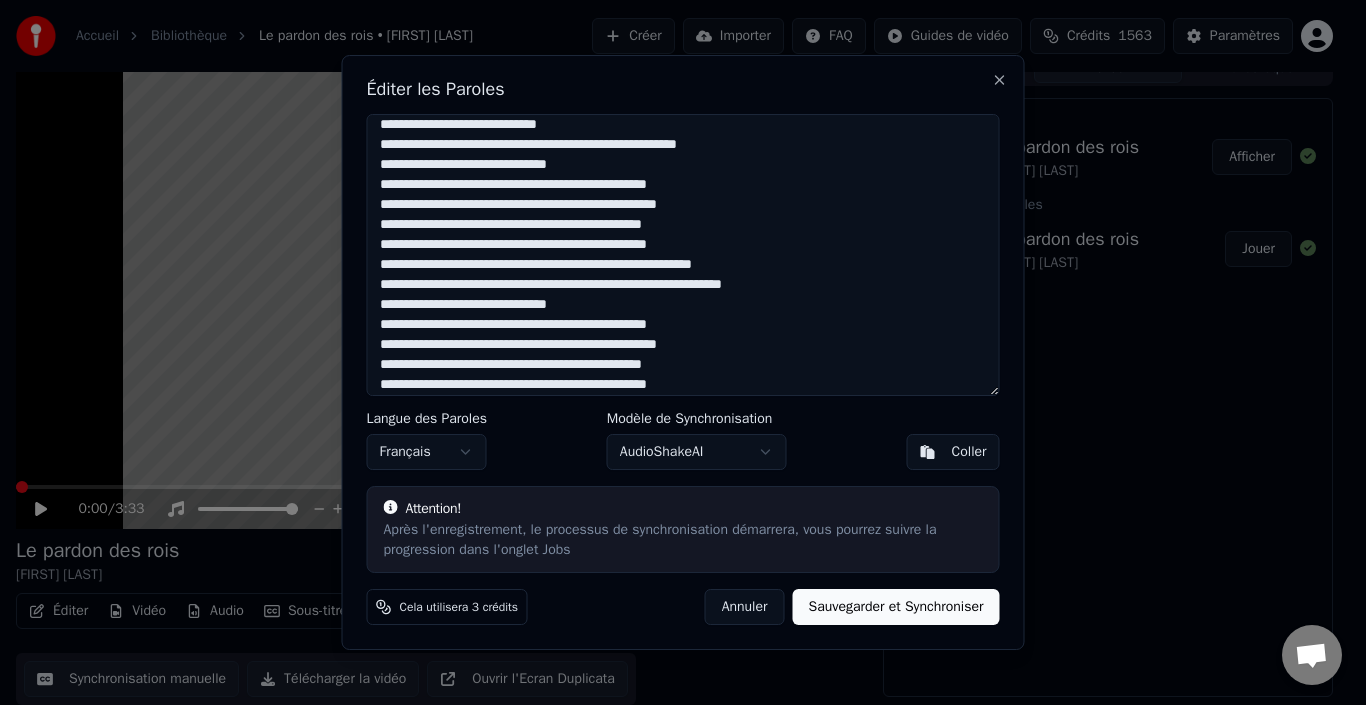 click at bounding box center (683, 255) 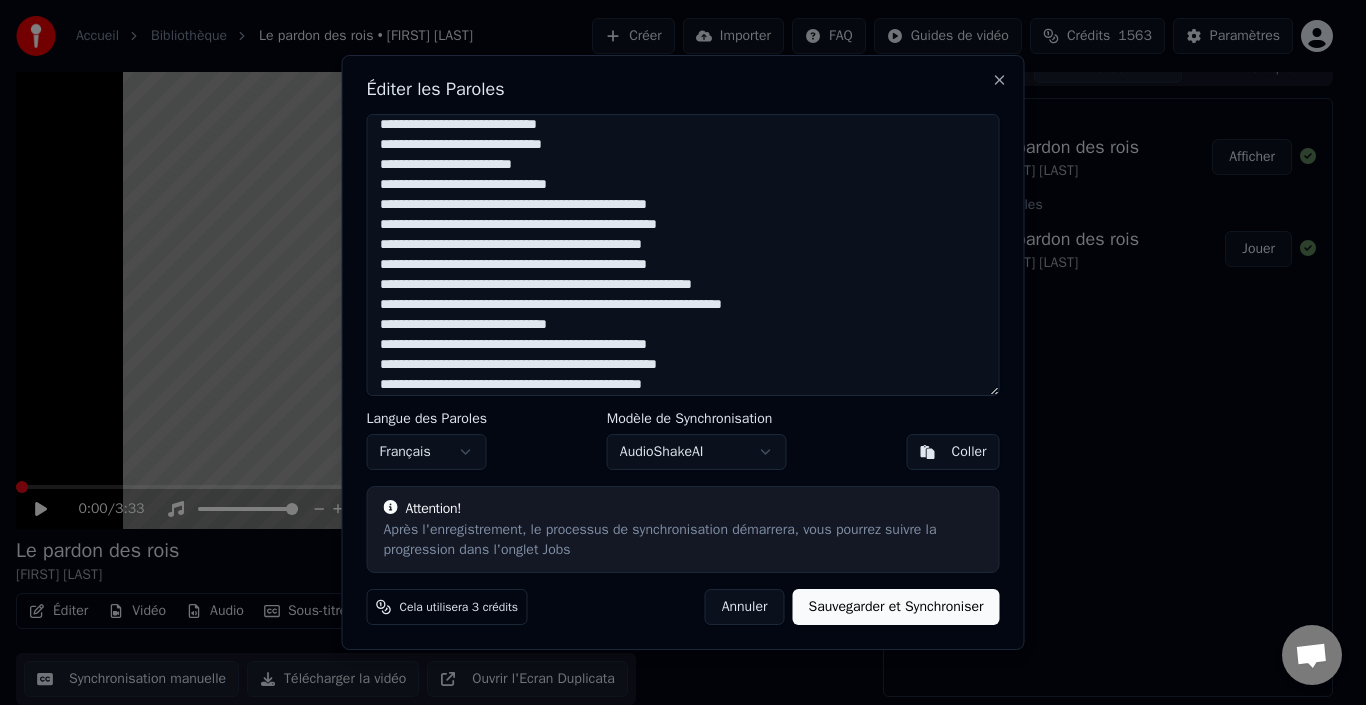 scroll, scrollTop: 367, scrollLeft: 0, axis: vertical 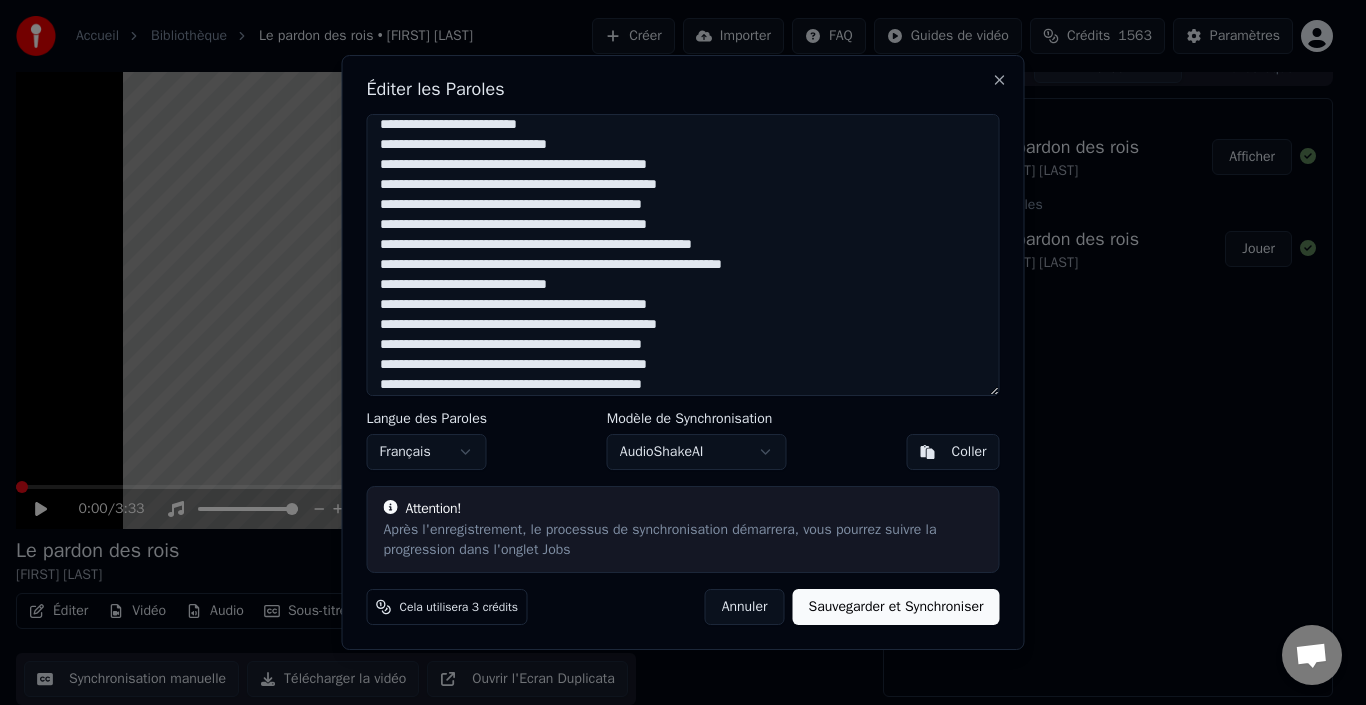 click at bounding box center [683, 255] 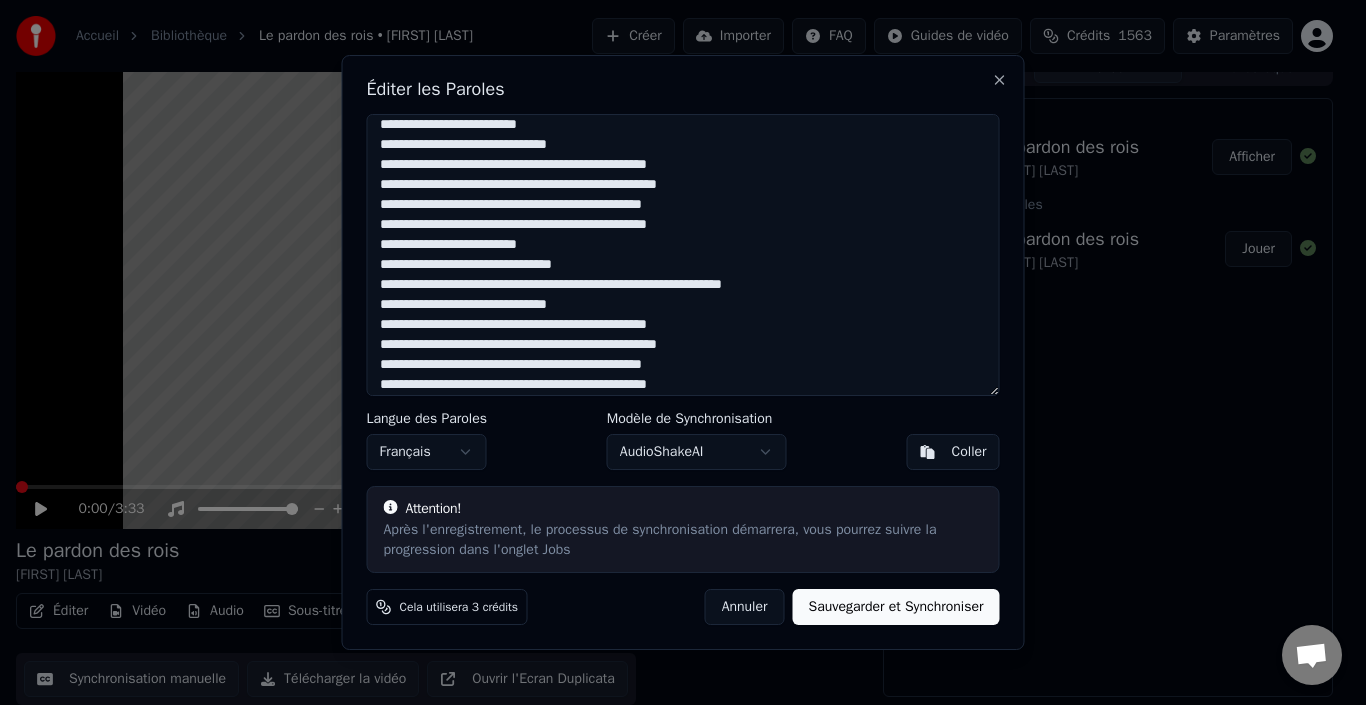 scroll, scrollTop: 415, scrollLeft: 0, axis: vertical 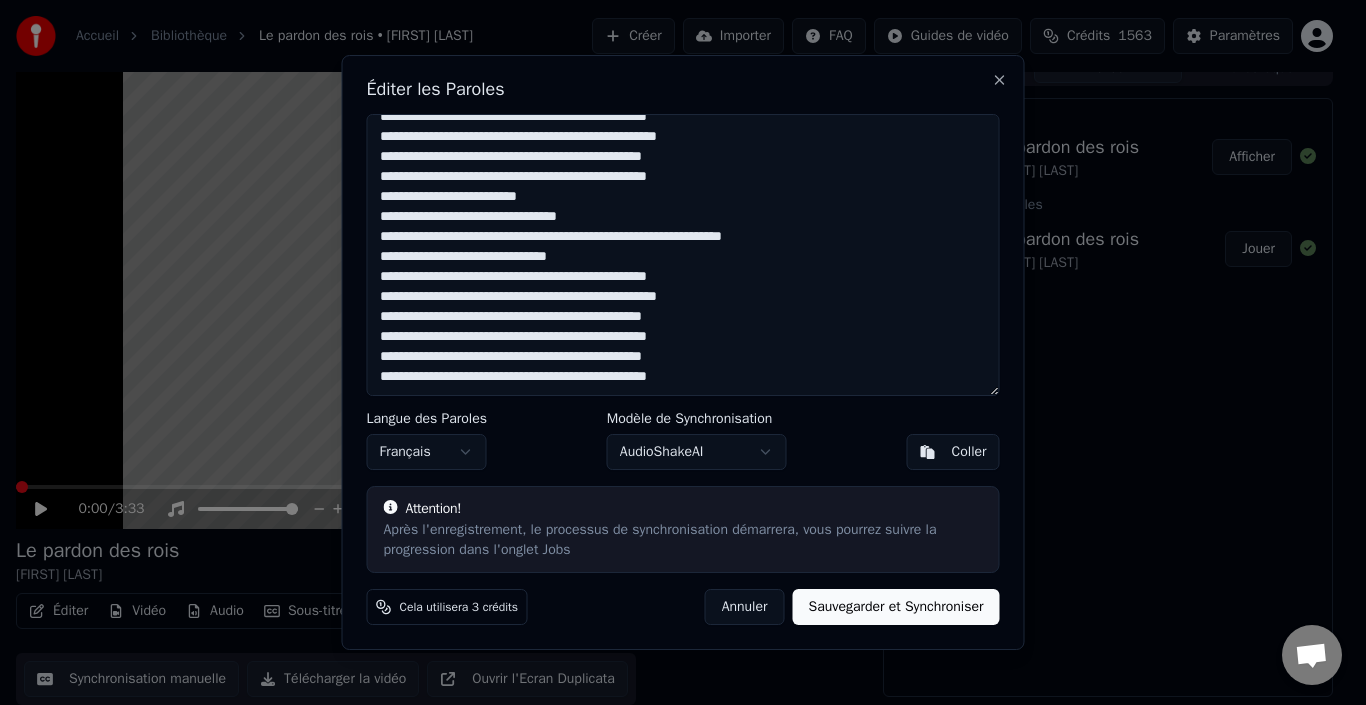 click at bounding box center (683, 255) 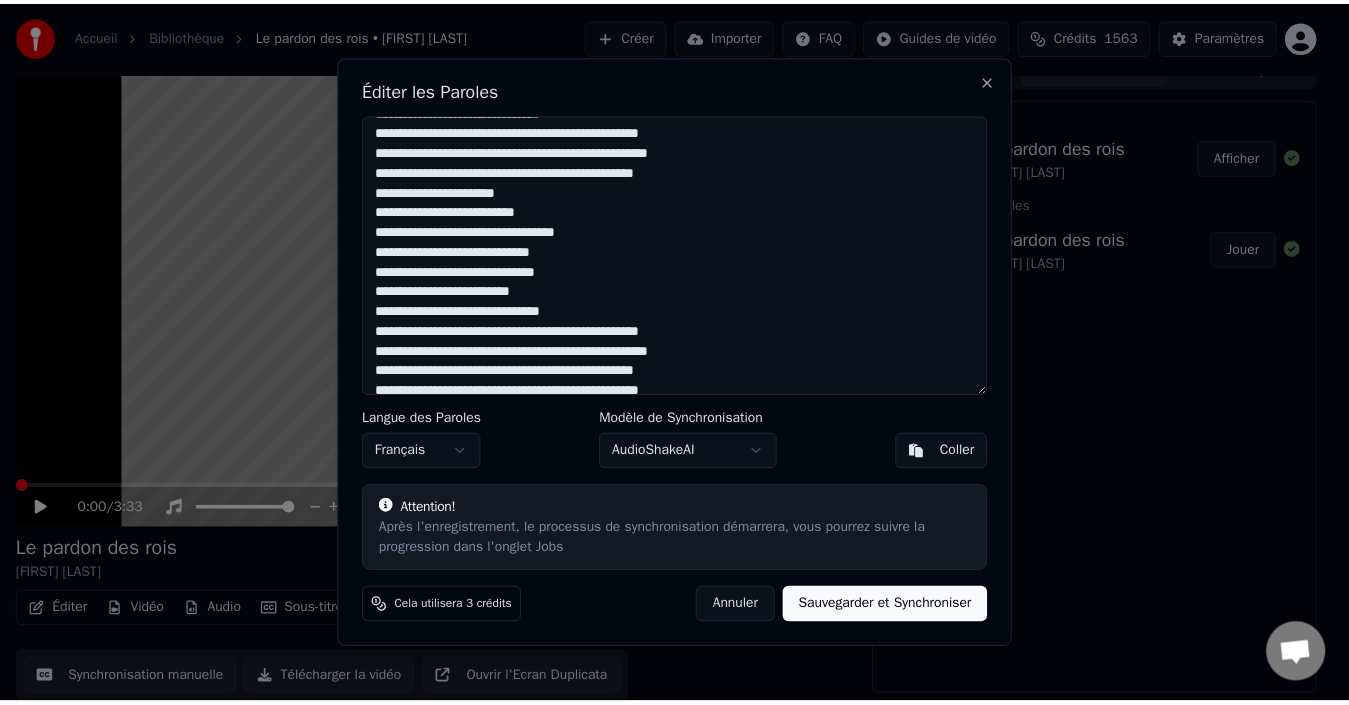 scroll, scrollTop: 435, scrollLeft: 0, axis: vertical 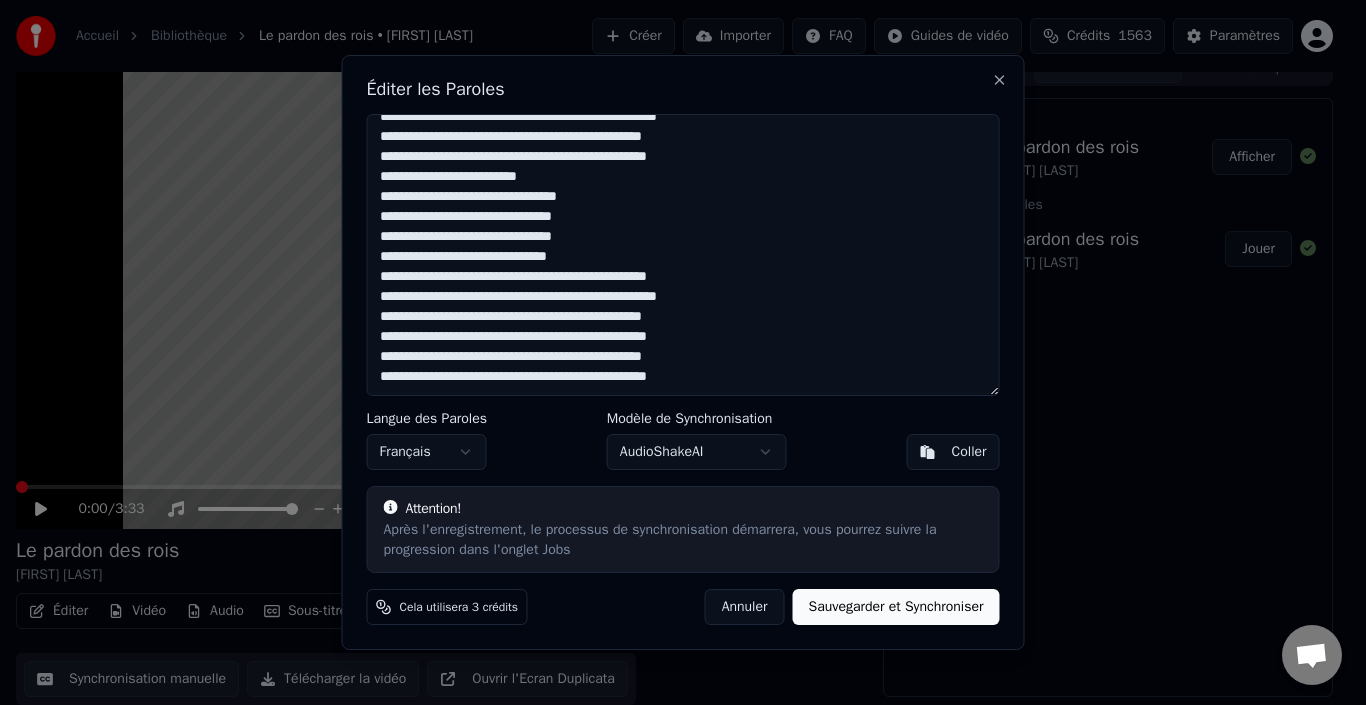 type on "**********" 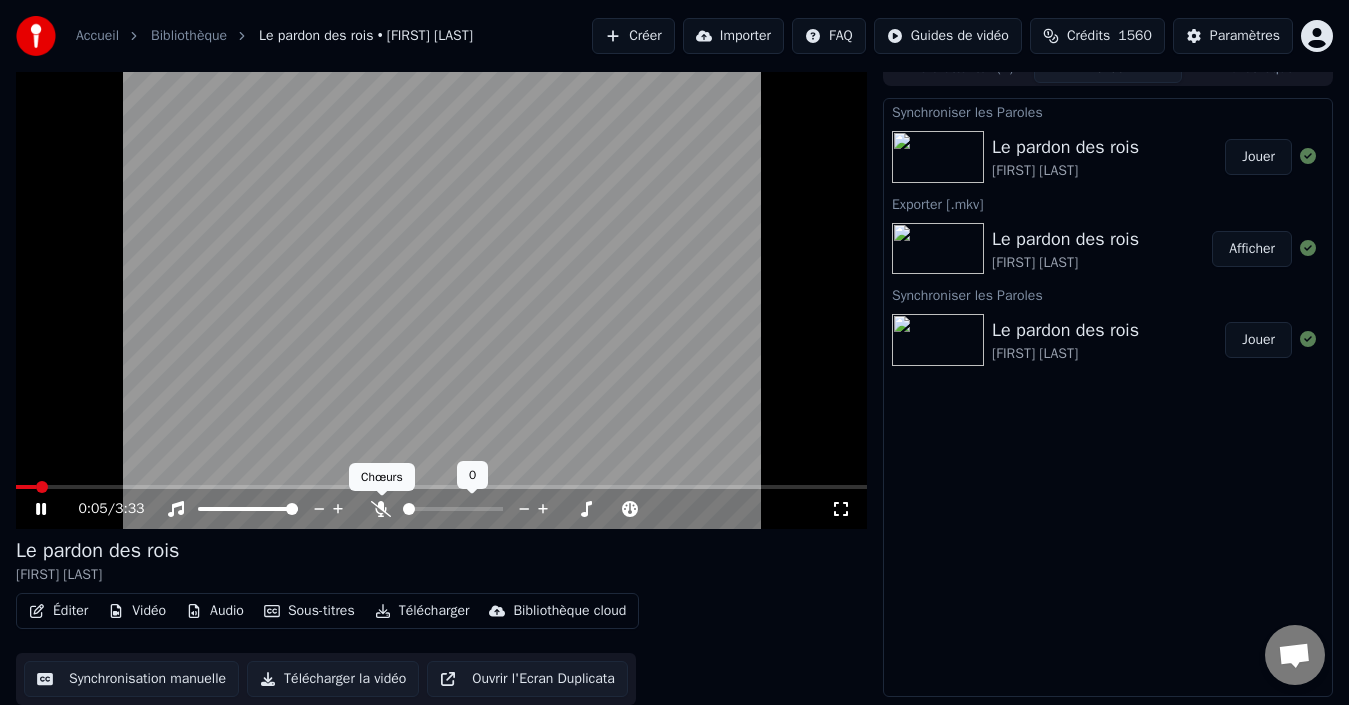 click 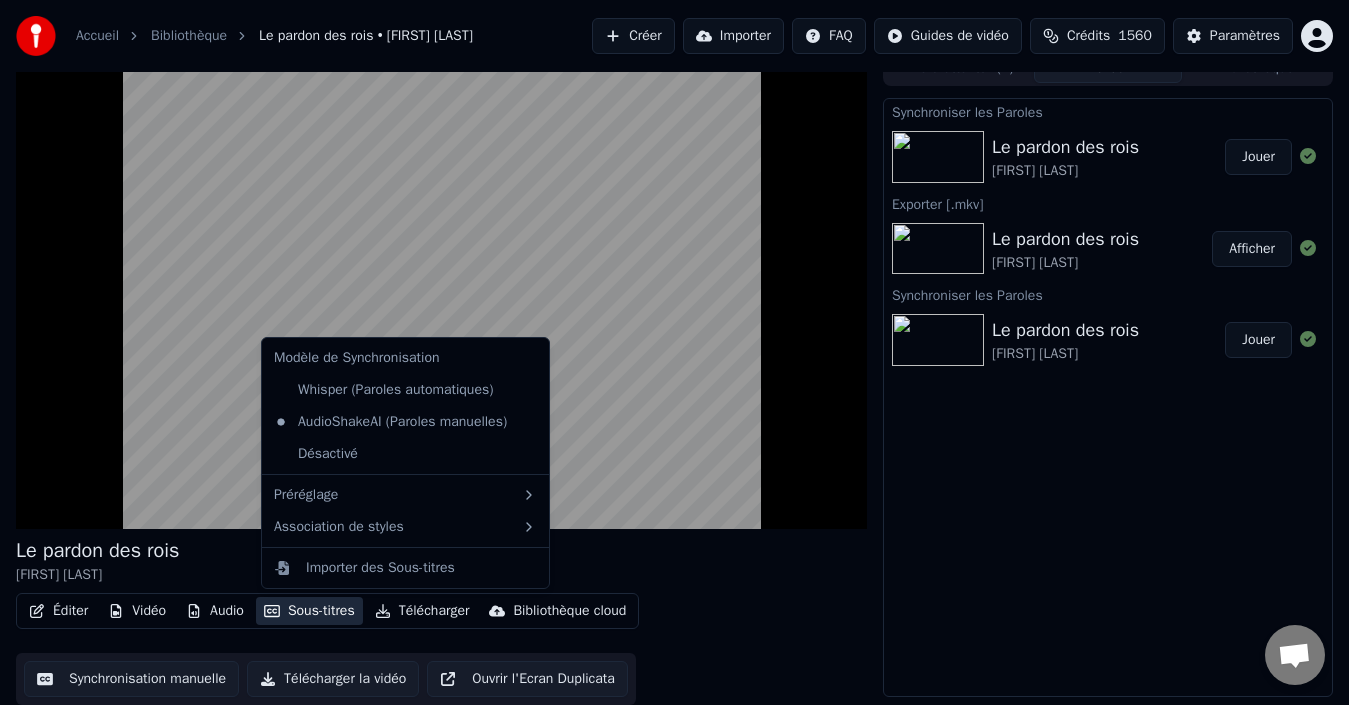 click on "Sous-titres" at bounding box center (309, 611) 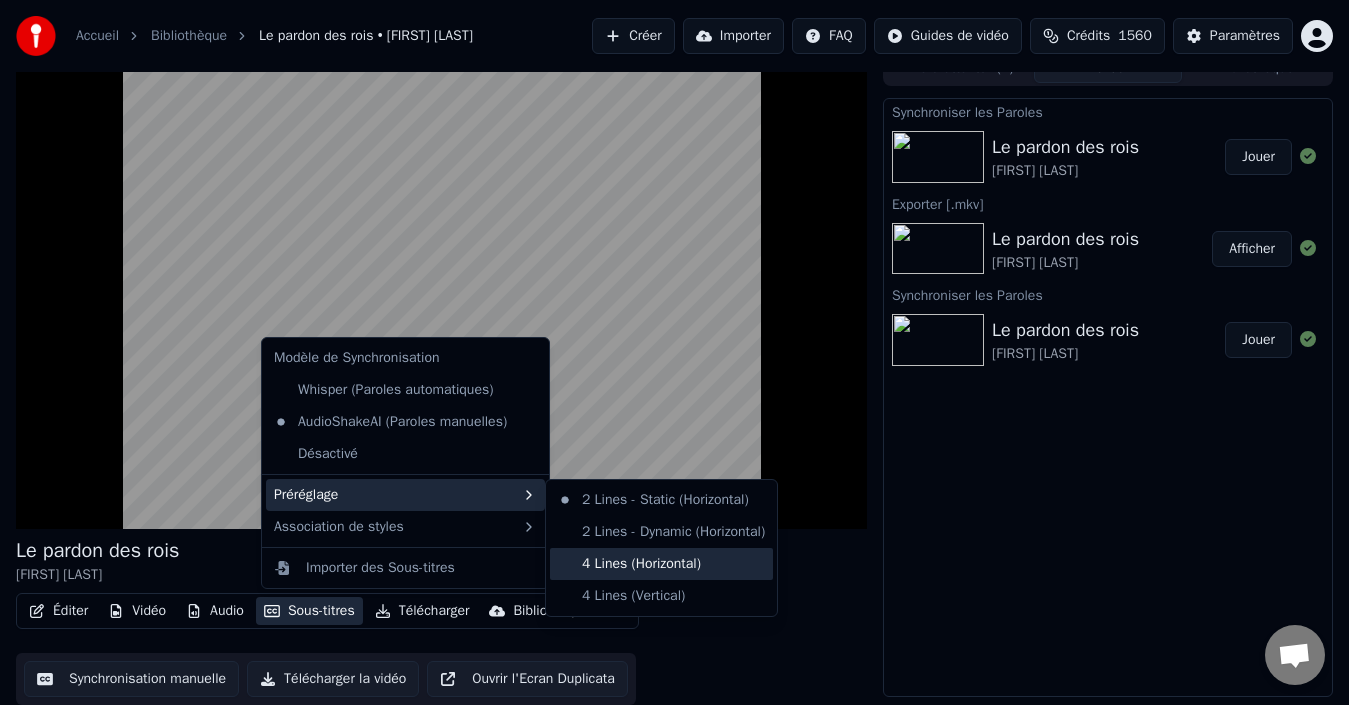 click on "4 Lines (Horizontal)" at bounding box center (661, 564) 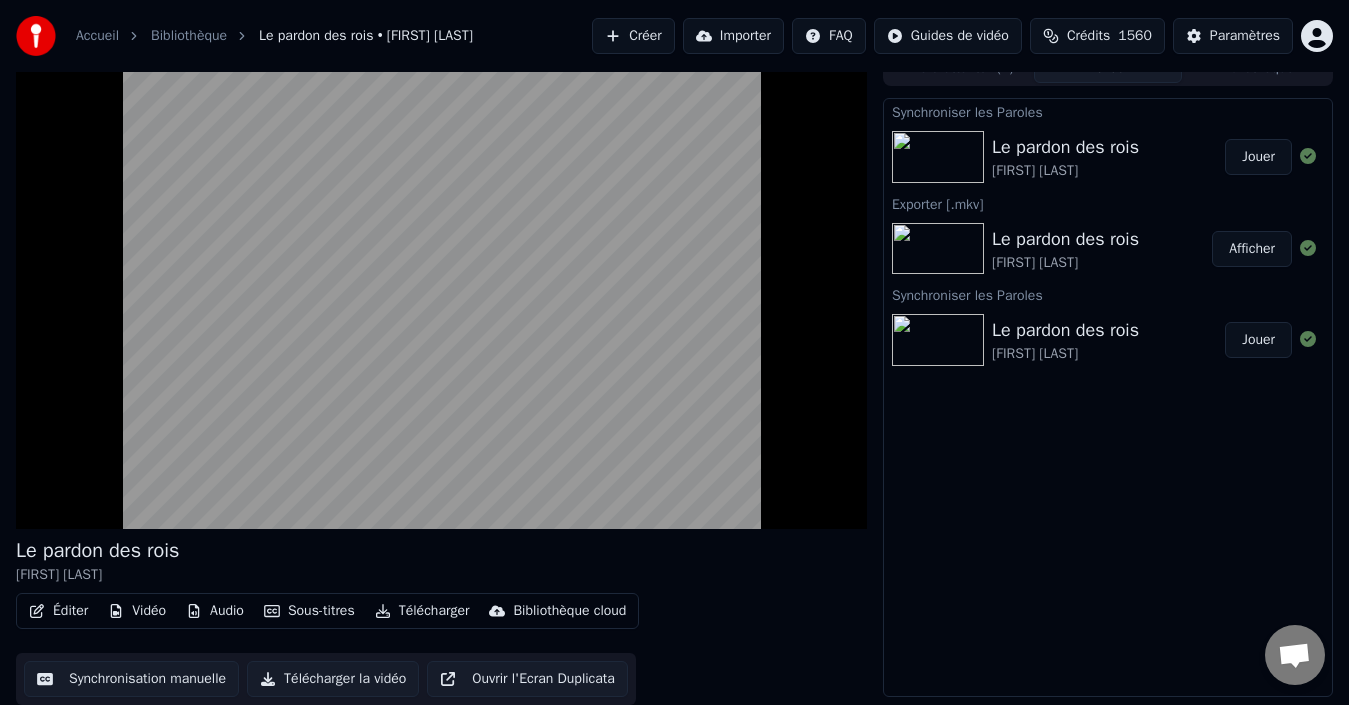 click on "Sous-titres" at bounding box center (309, 611) 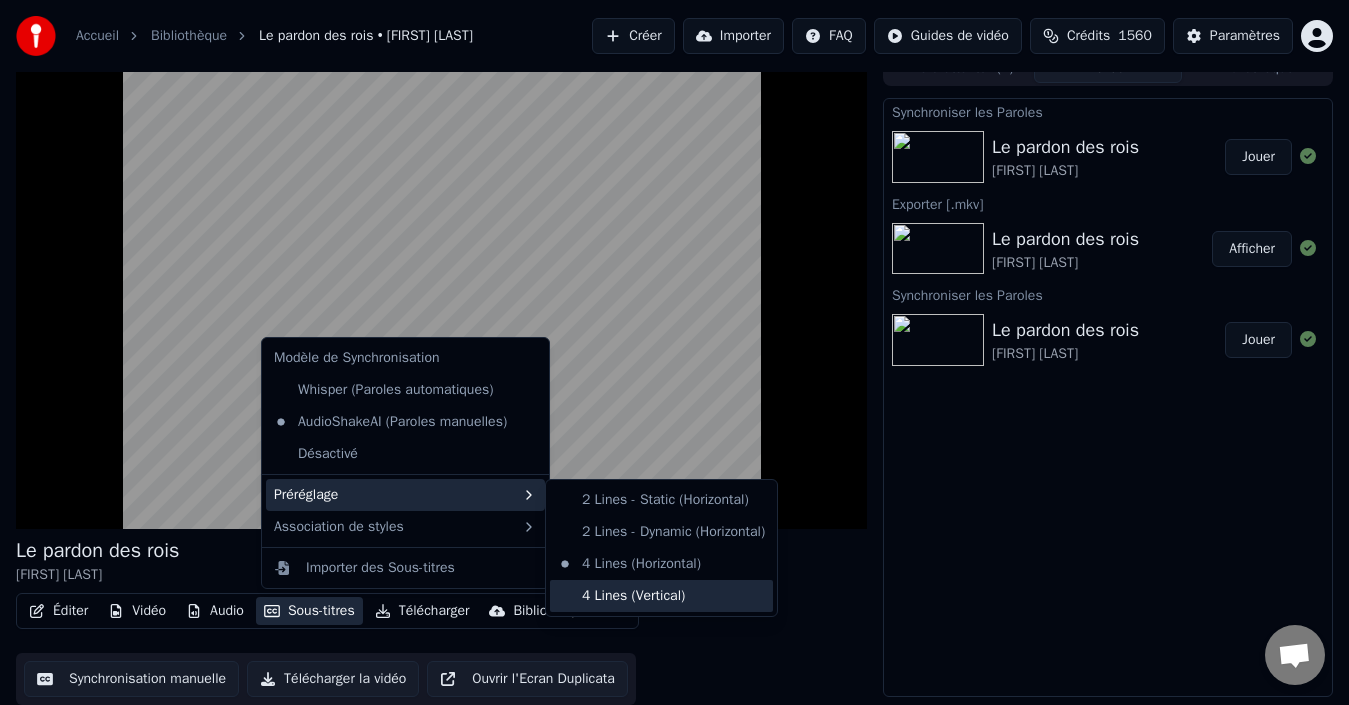 click on "4 Lines (Vertical)" at bounding box center [661, 596] 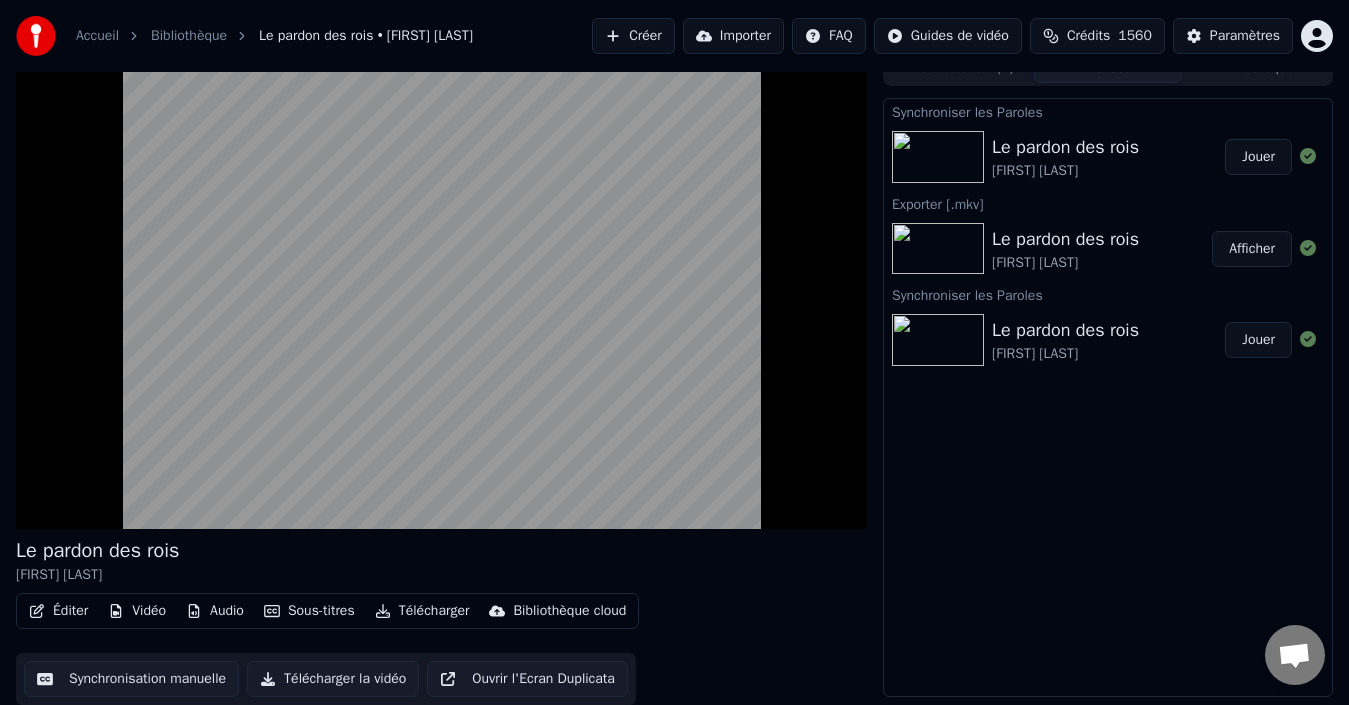 click on "Sous-titres" at bounding box center (309, 611) 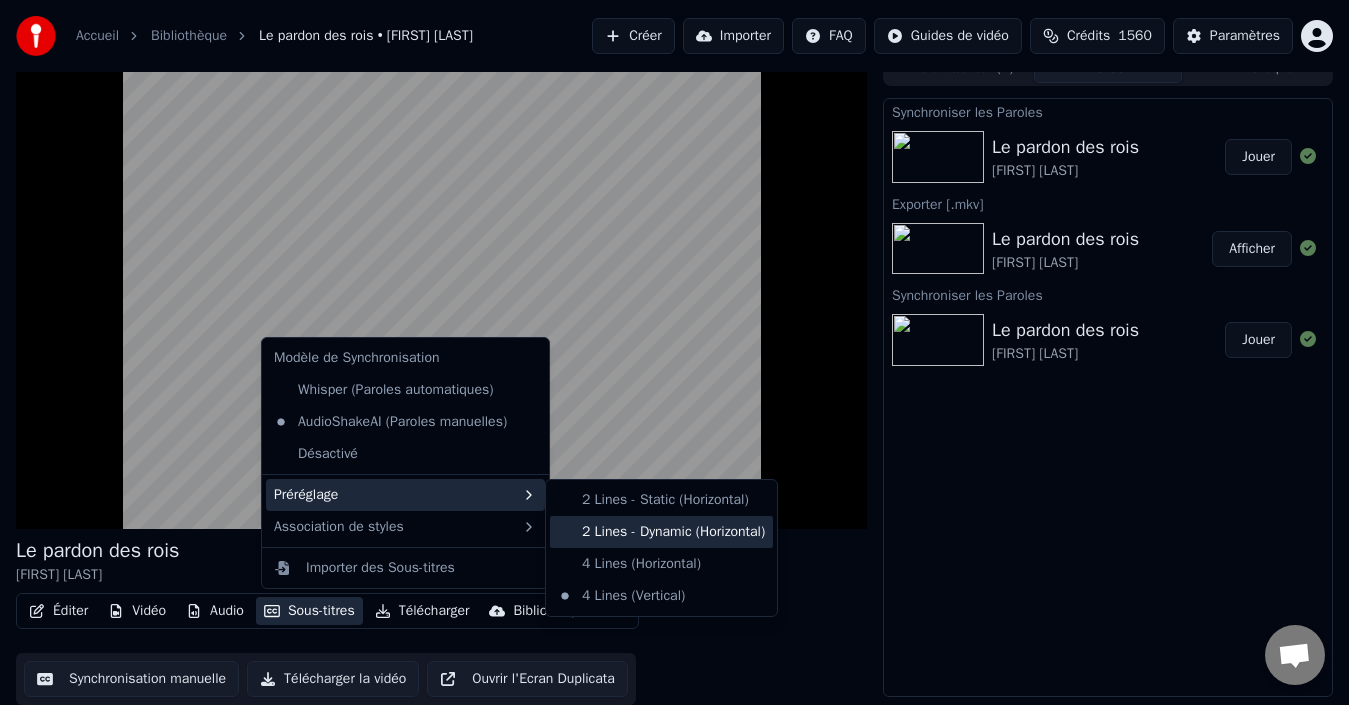 click on "2 Lines - Dynamic (Horizontal)" at bounding box center (661, 532) 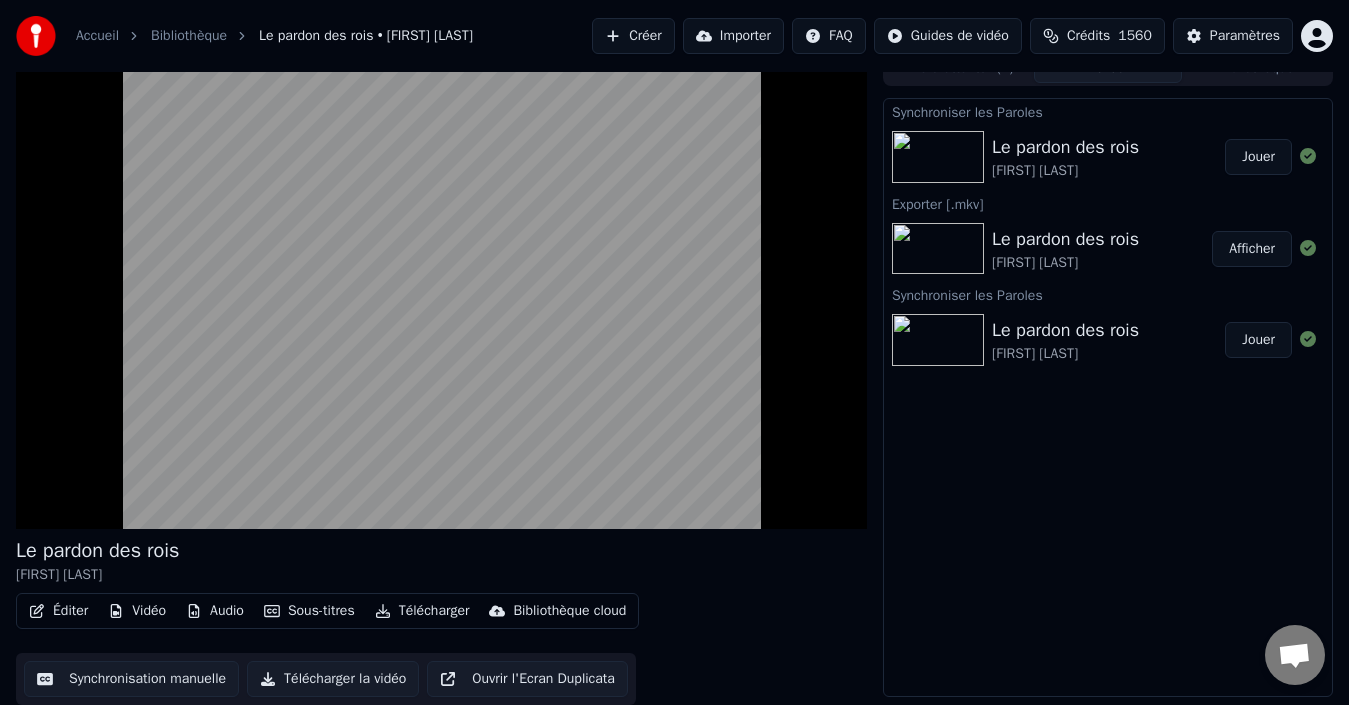 click on "Sous-titres" at bounding box center [309, 611] 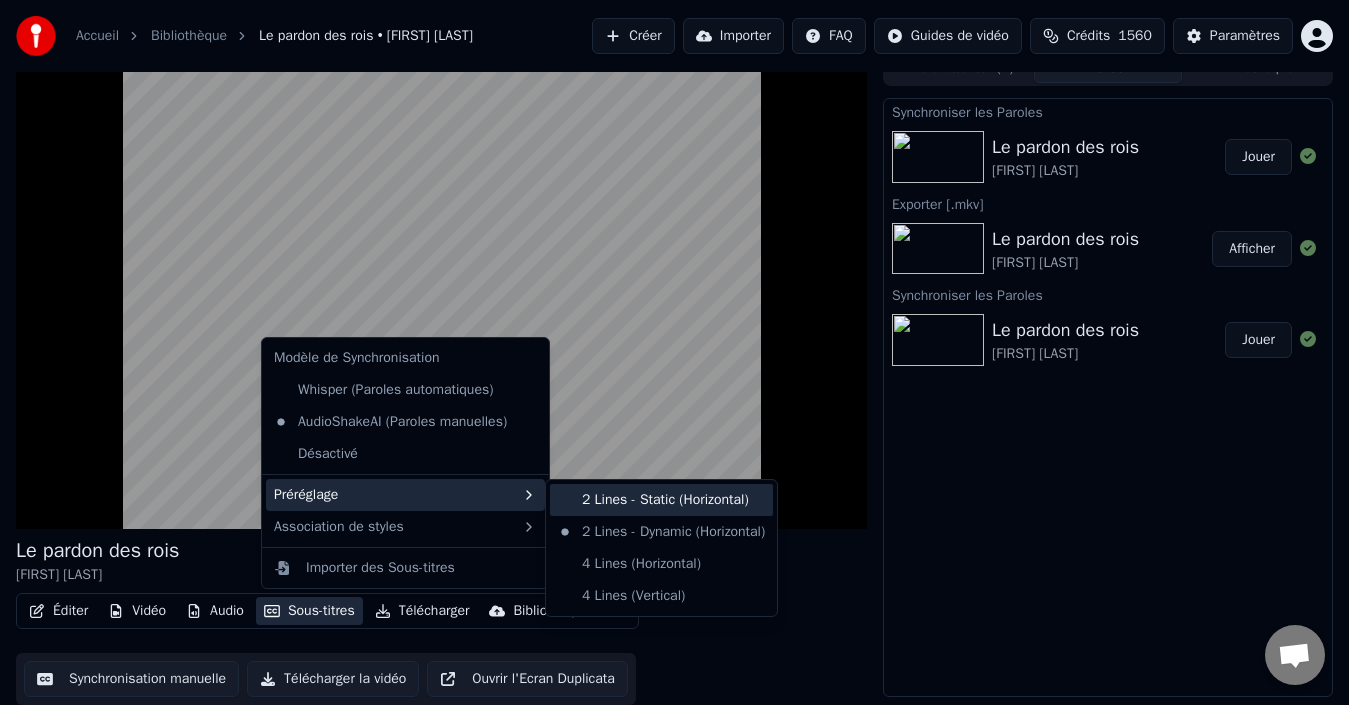 click on "2 Lines - Static (Horizontal)" at bounding box center (661, 500) 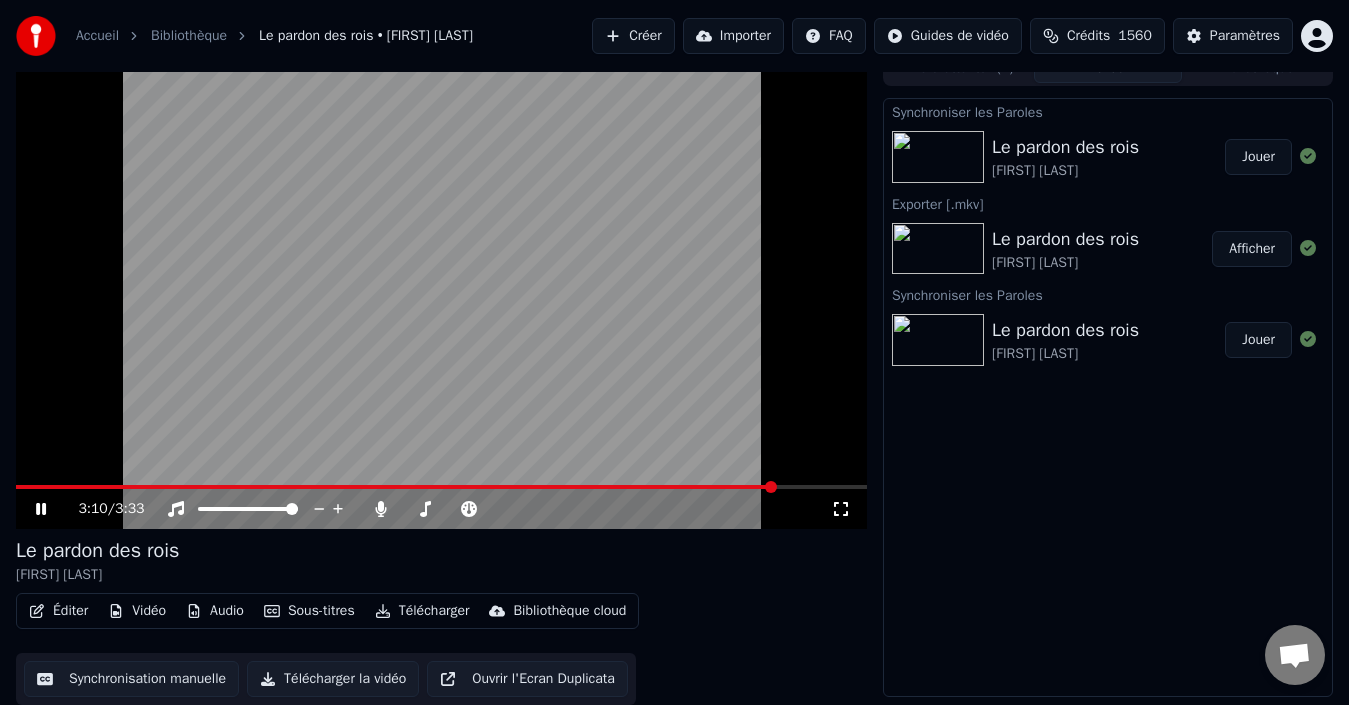 click on "Sous-titres" at bounding box center [309, 611] 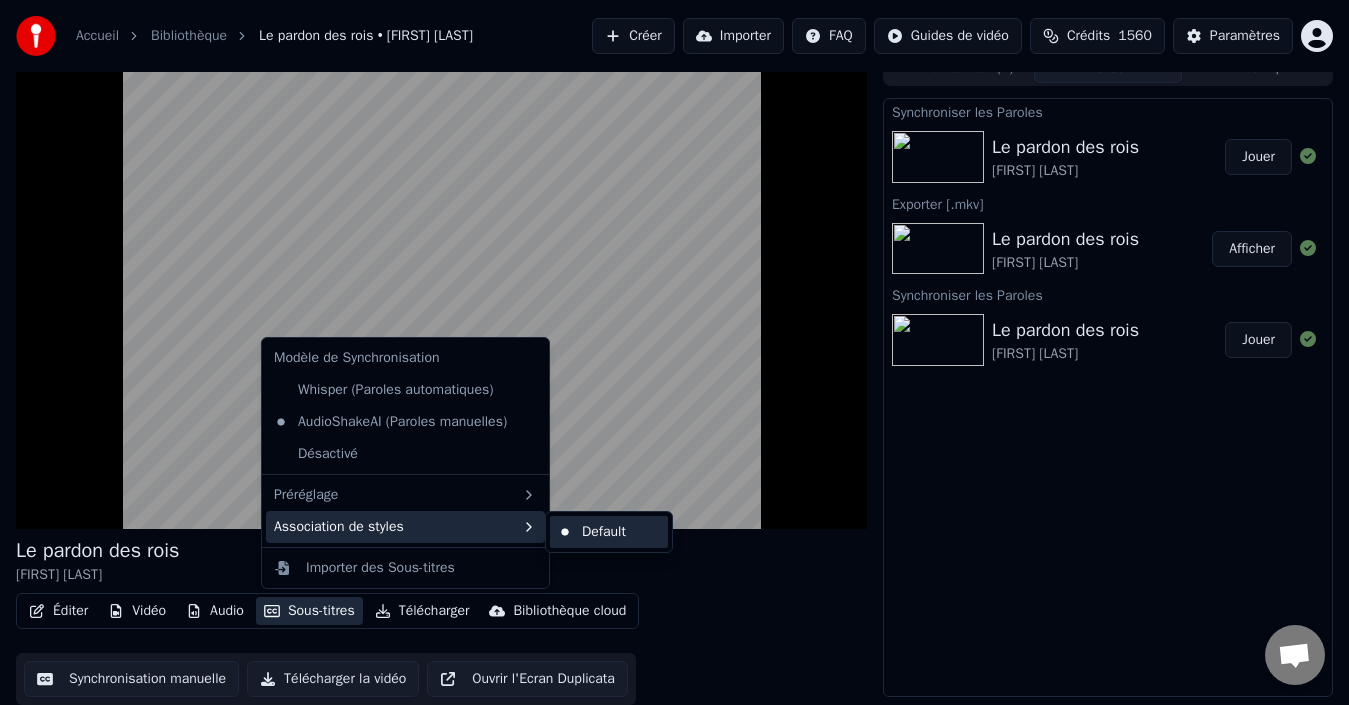 click on "Default" at bounding box center [609, 532] 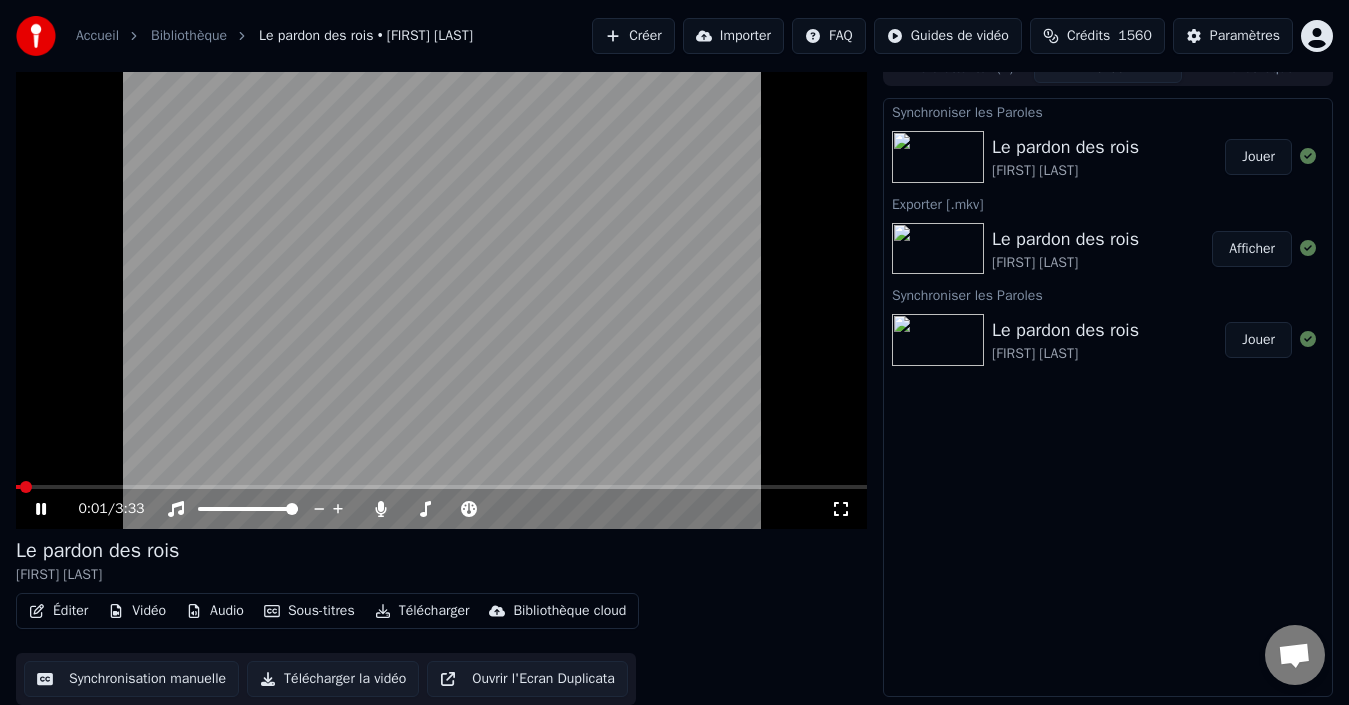 click at bounding box center [18, 487] 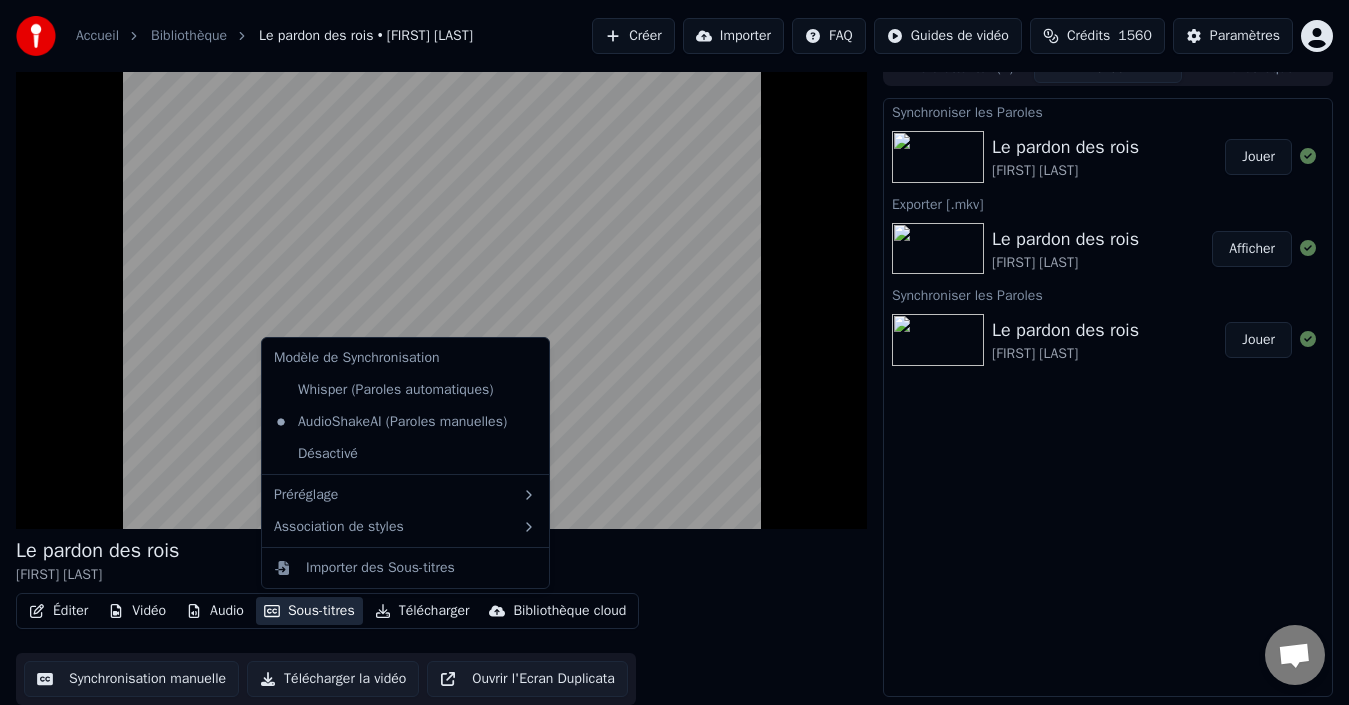 click on "Sous-titres" at bounding box center [309, 611] 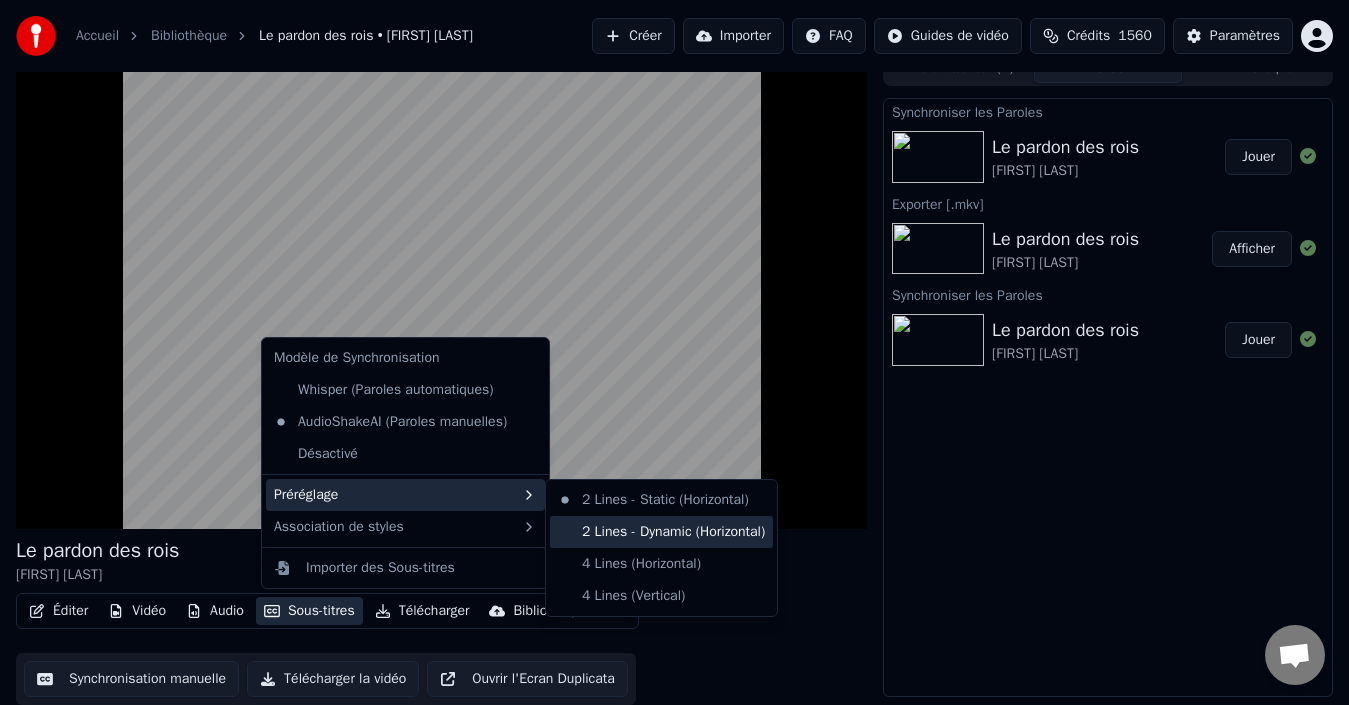 click on "2 Lines - Dynamic (Horizontal)" at bounding box center (661, 532) 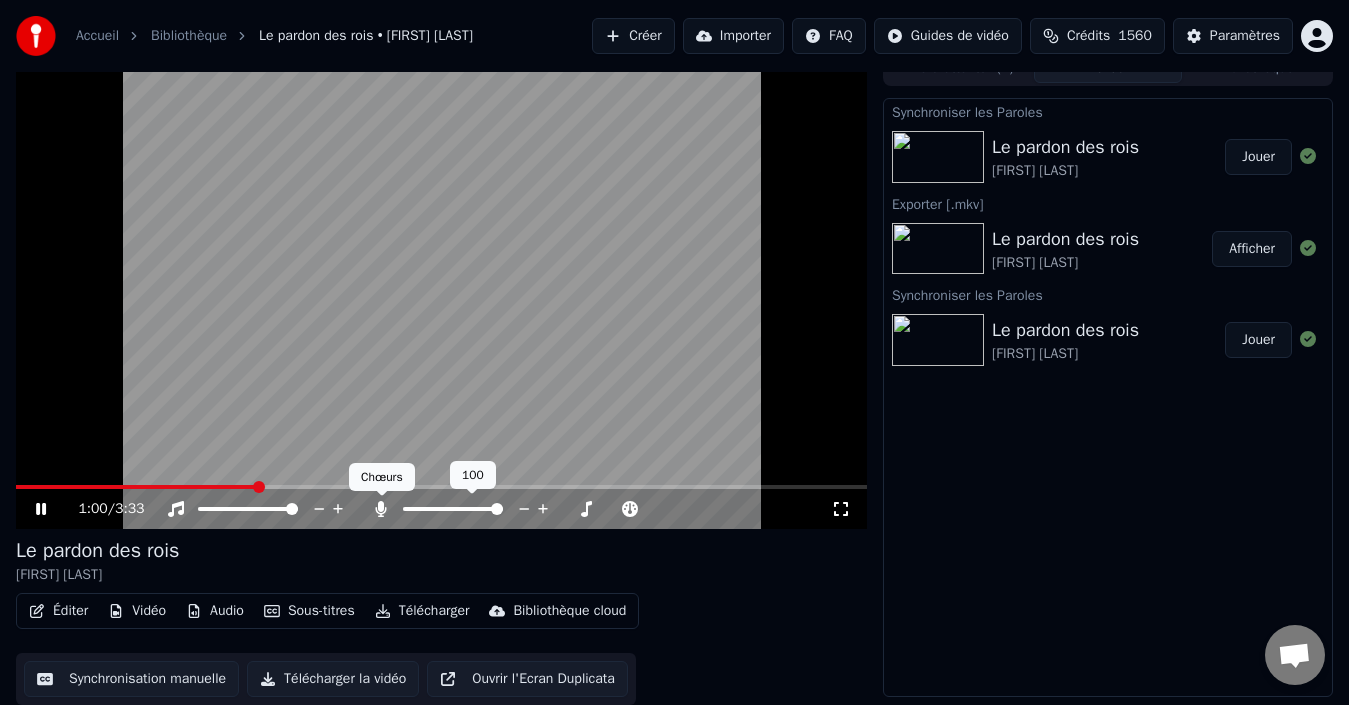 click 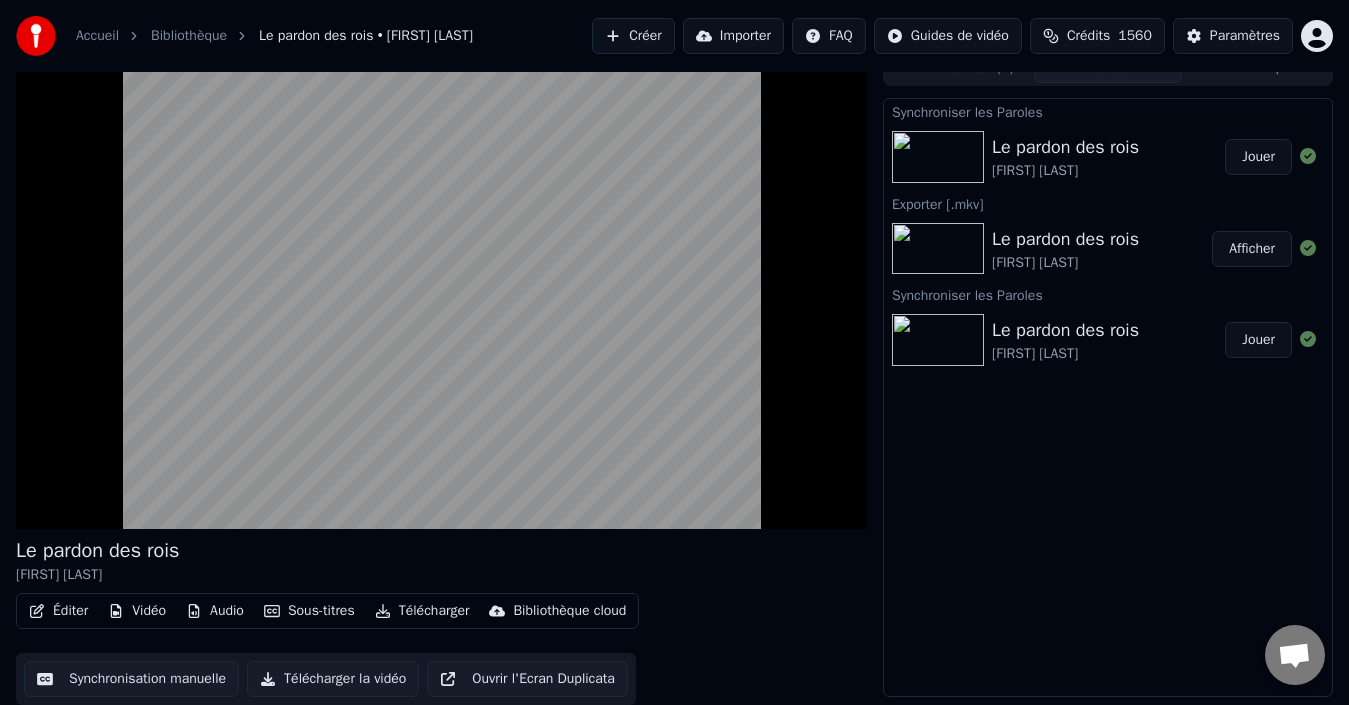 click on "Éditer" at bounding box center (58, 611) 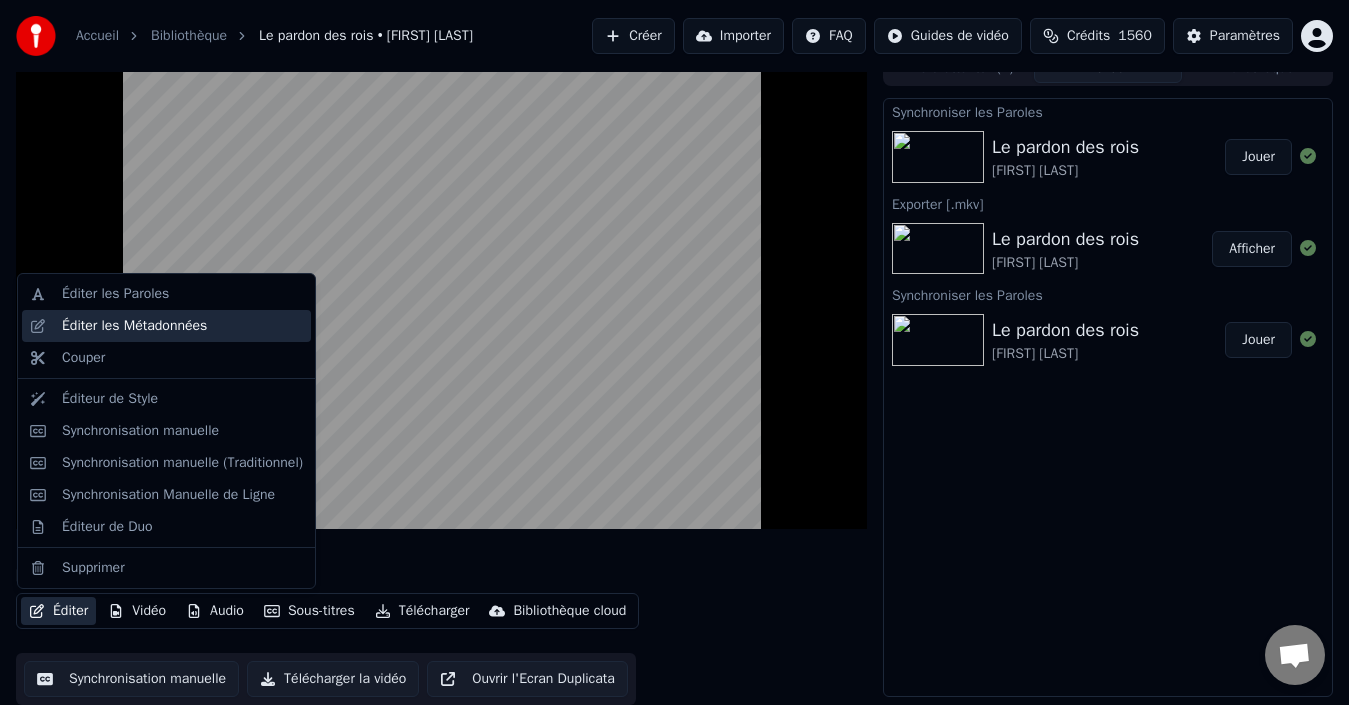 click on "Éditer les Métadonnées" at bounding box center [134, 326] 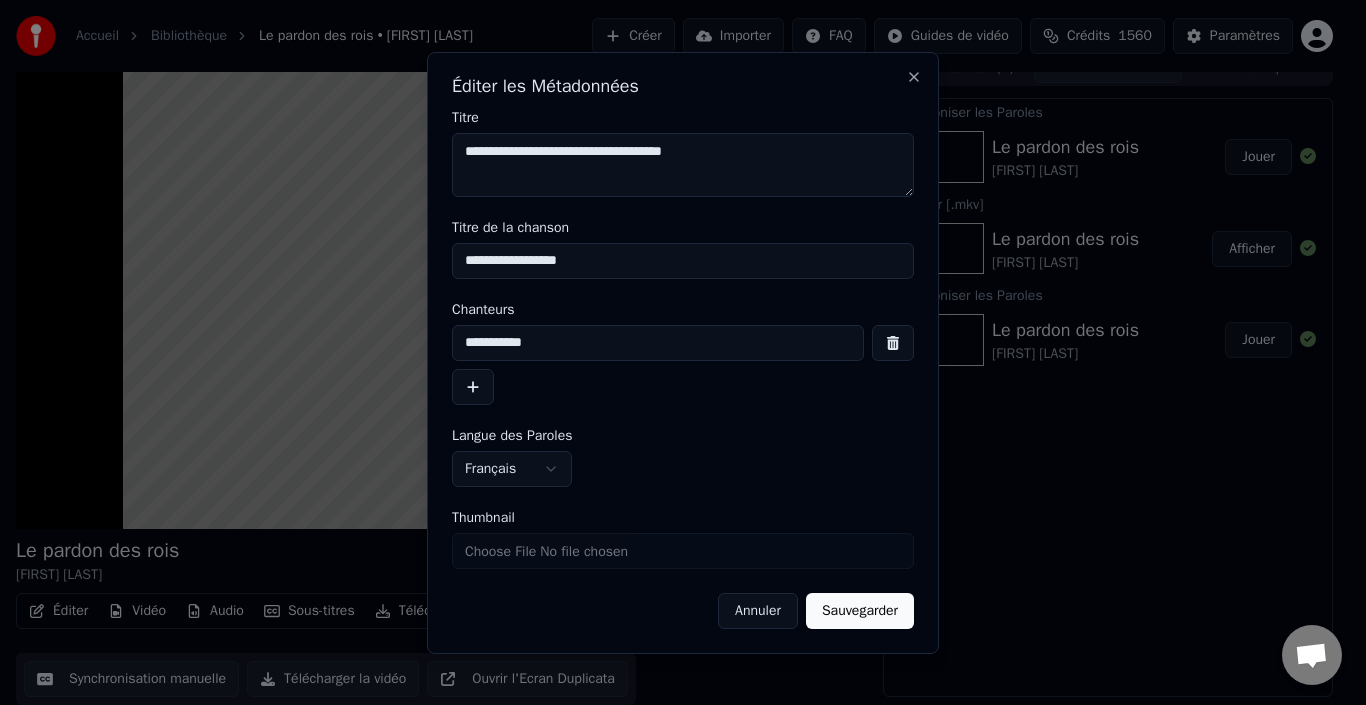 type on "**********" 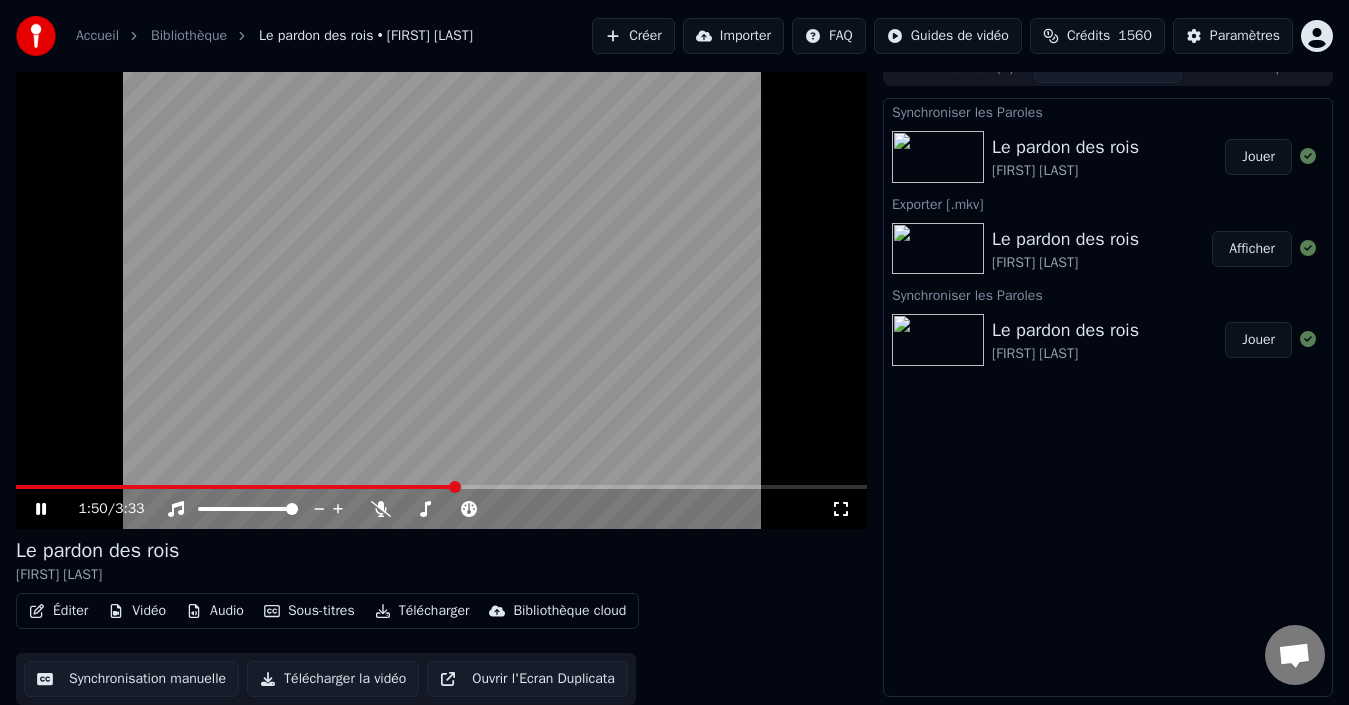 click 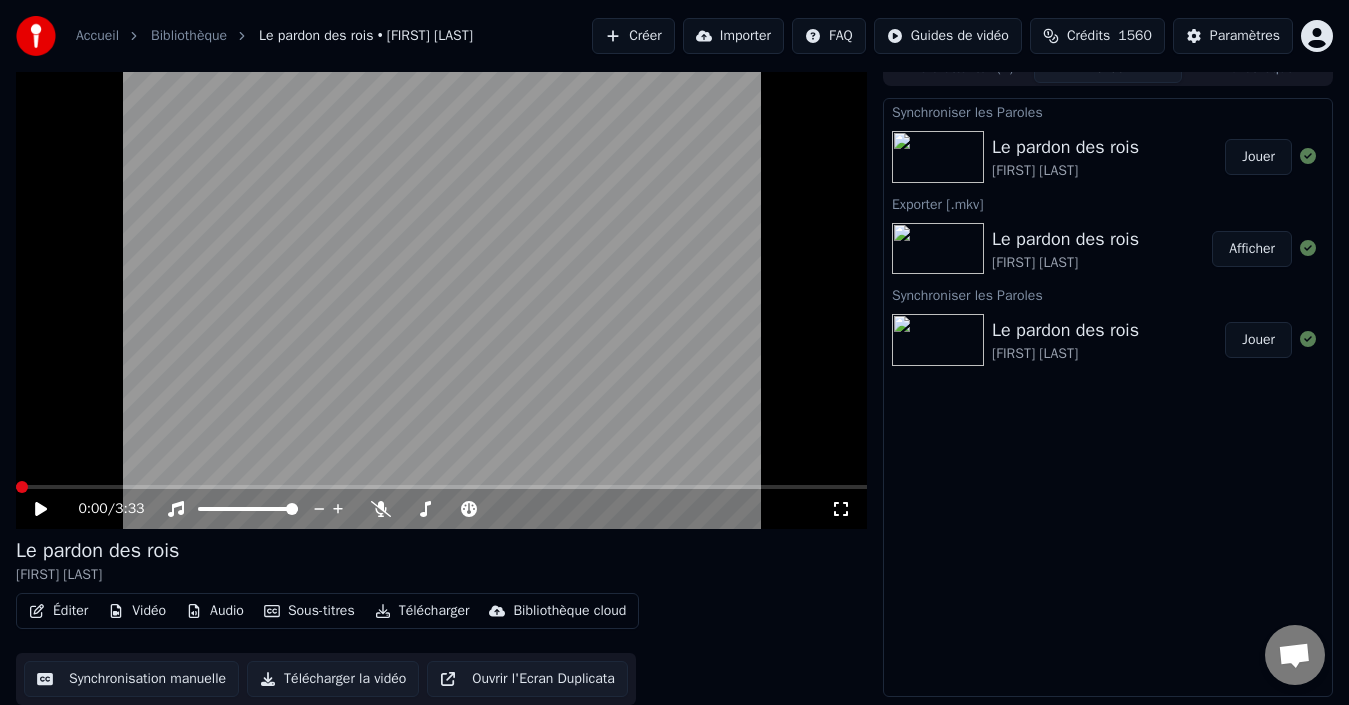 click at bounding box center (16, 487) 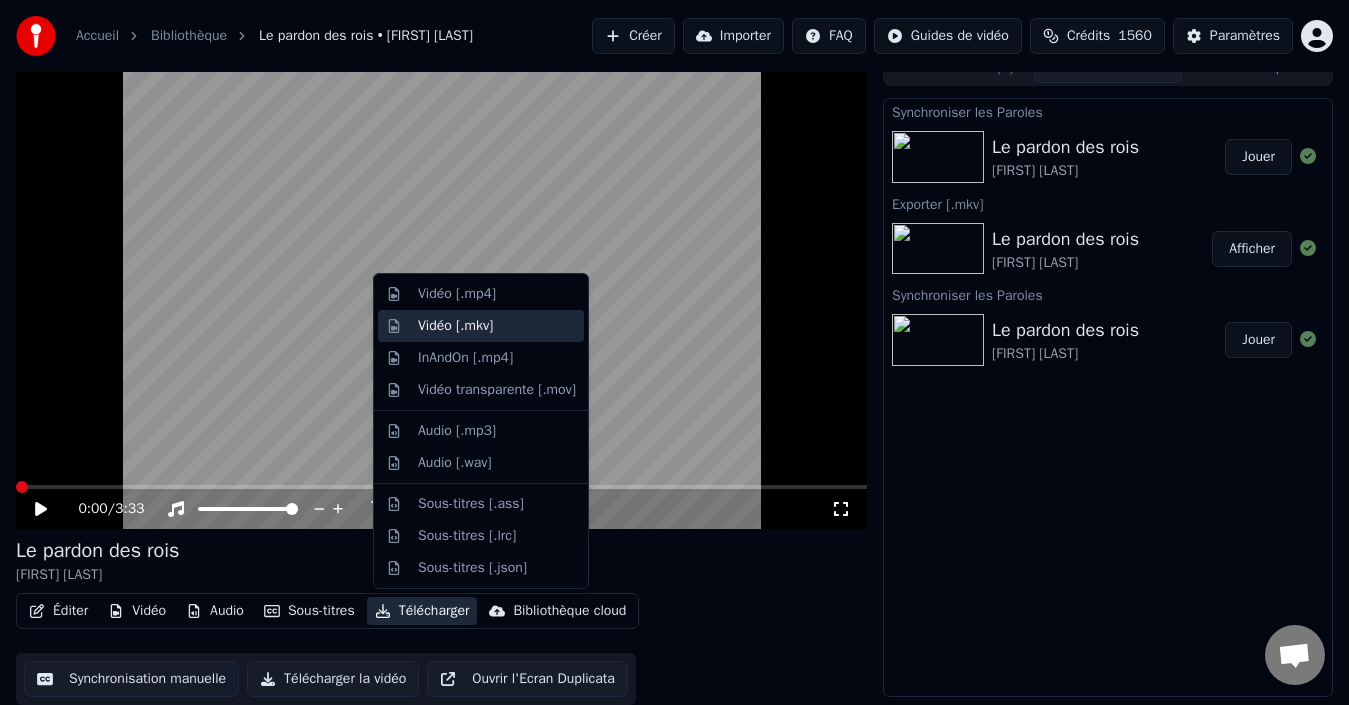 click on "Vidéo [.mkv]" at bounding box center (497, 326) 